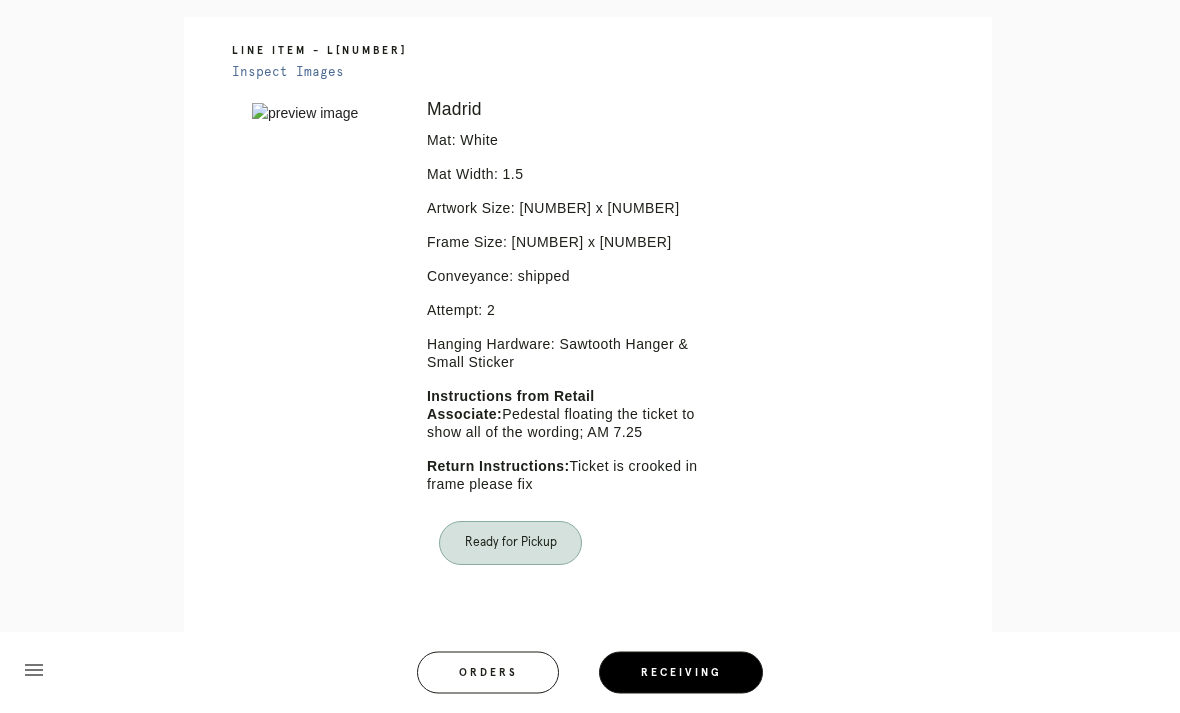 scroll, scrollTop: 472, scrollLeft: 0, axis: vertical 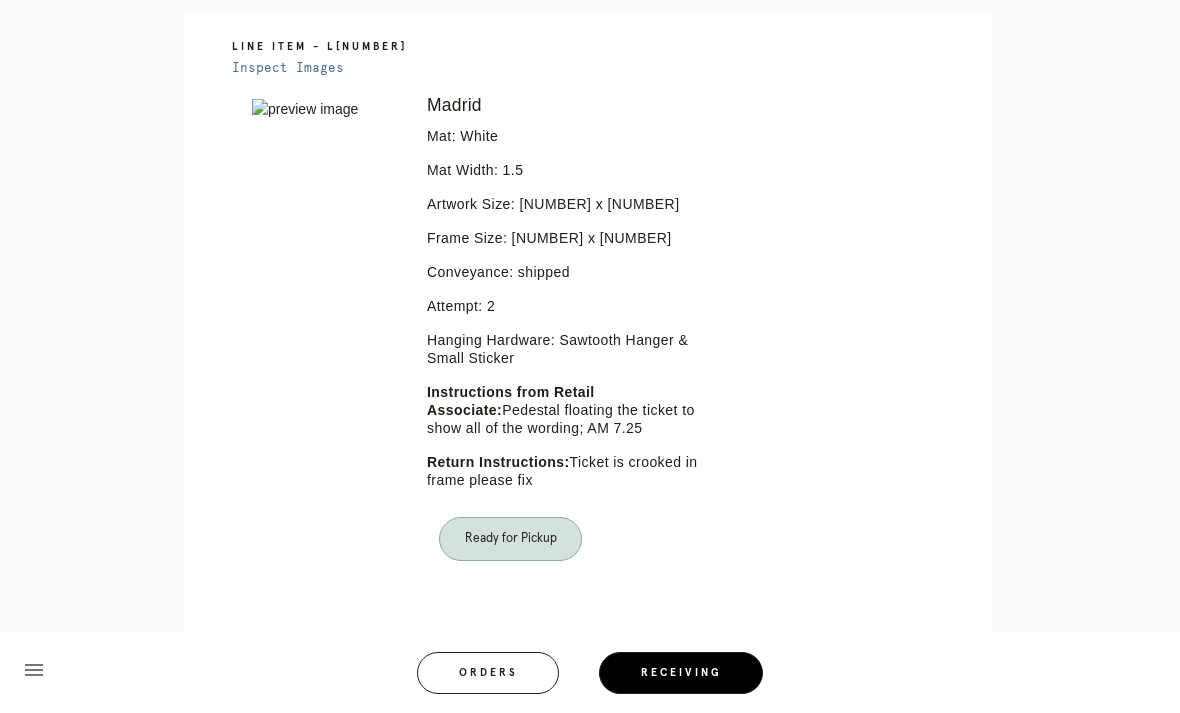click on "Orders" at bounding box center [488, 673] 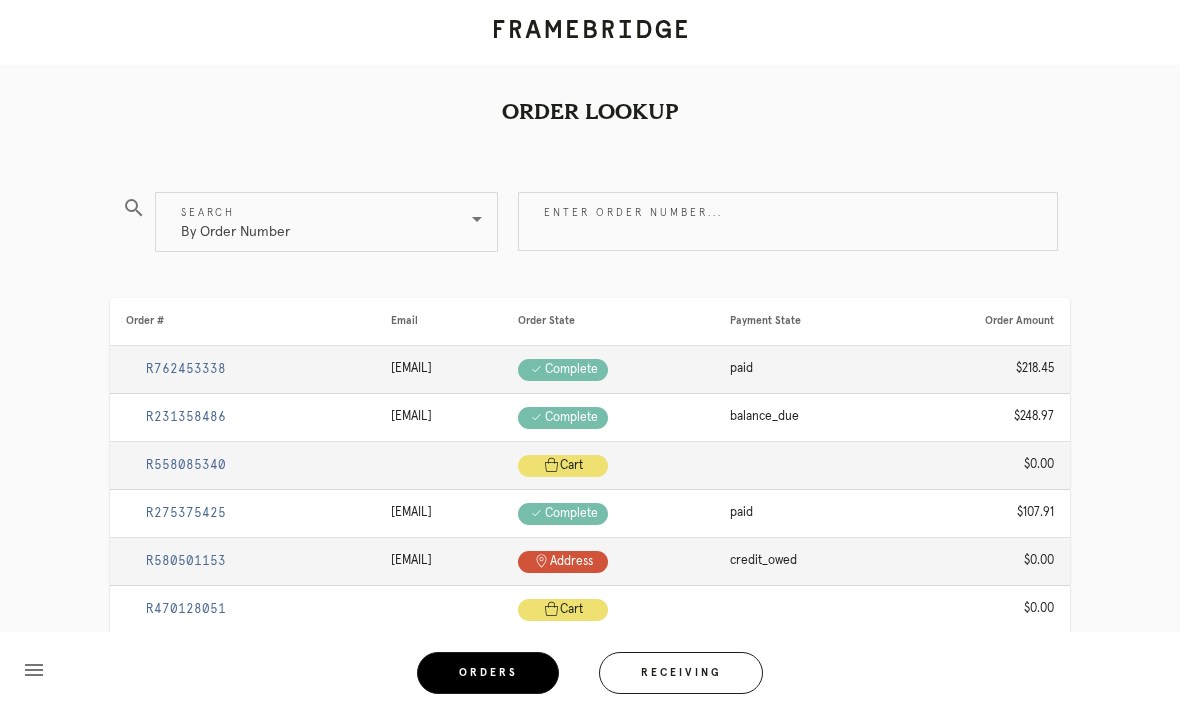 click on "Receiving" at bounding box center (681, 673) 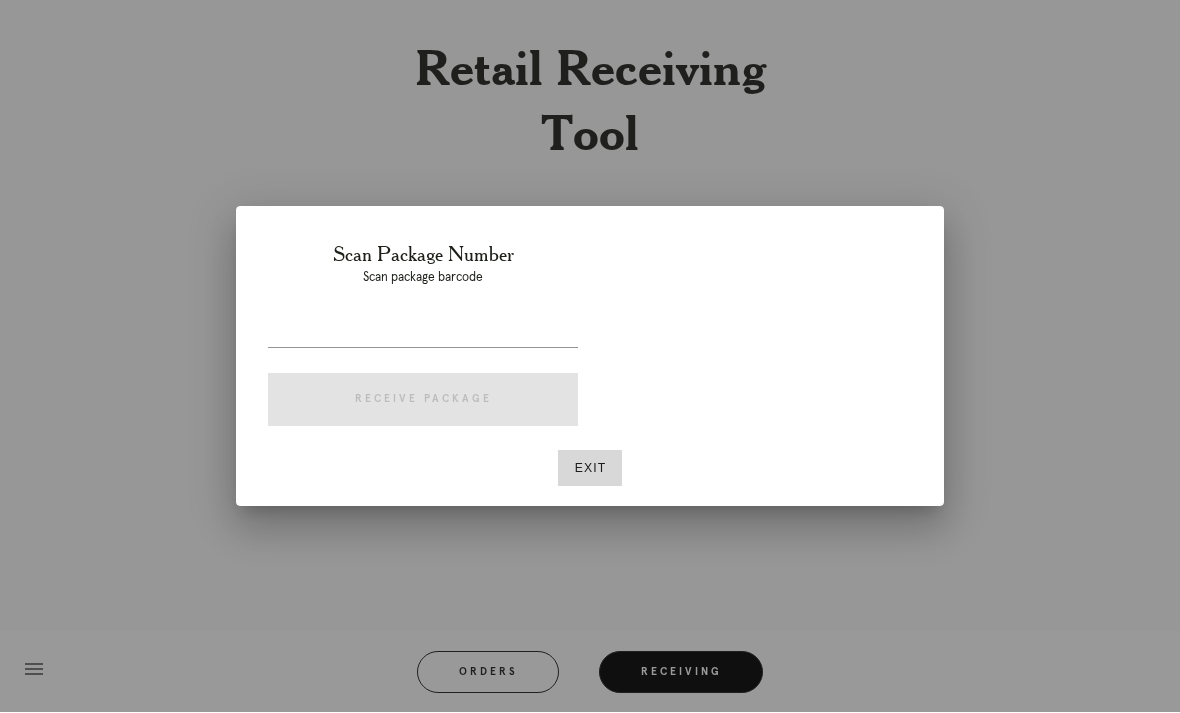 scroll, scrollTop: 64, scrollLeft: 0, axis: vertical 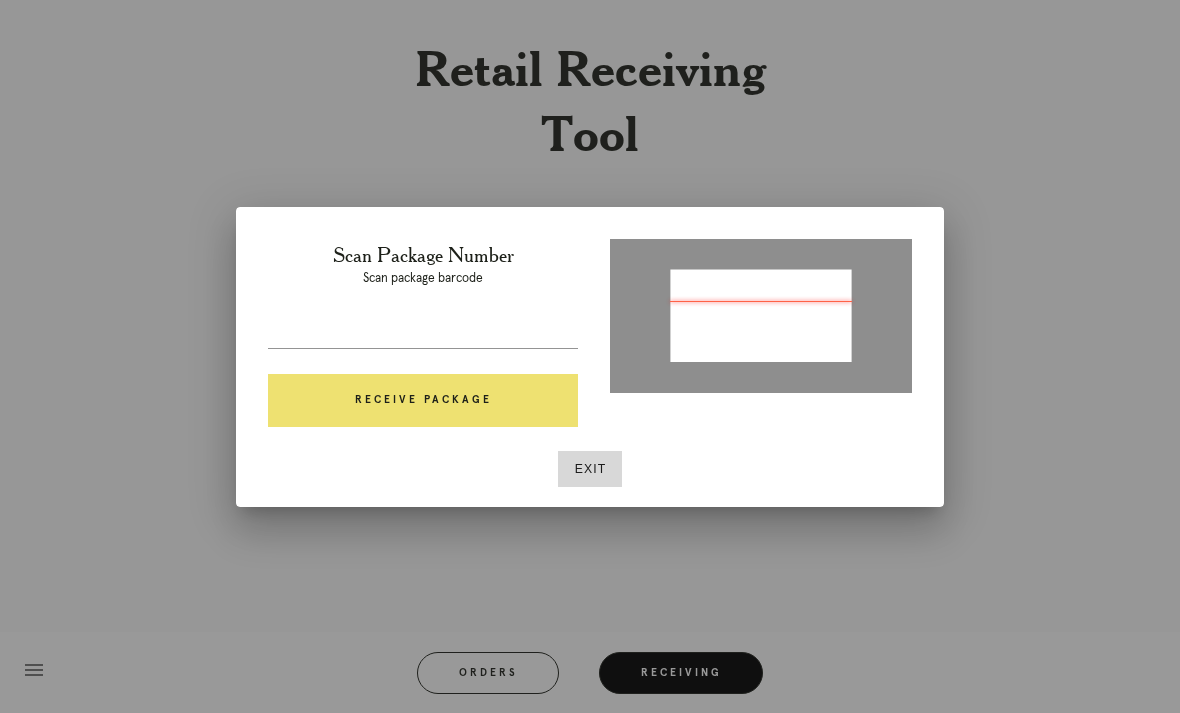 type on "P[NUMBER]" 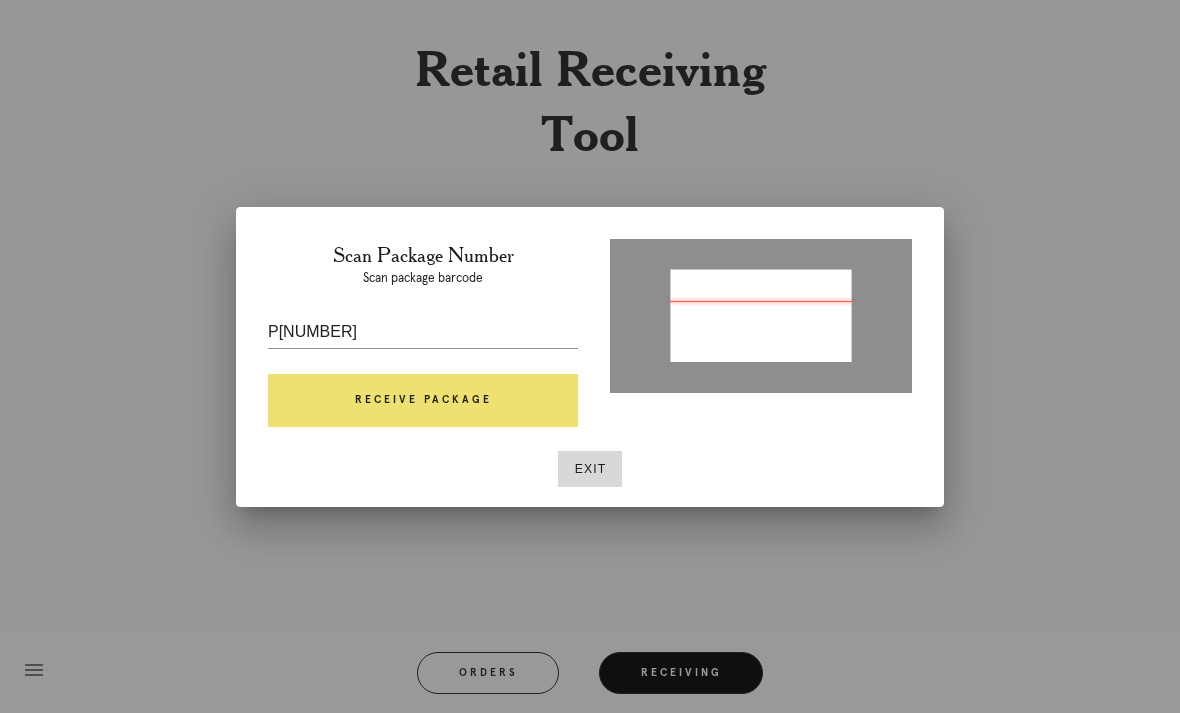 click on "Receive Package" at bounding box center (423, 401) 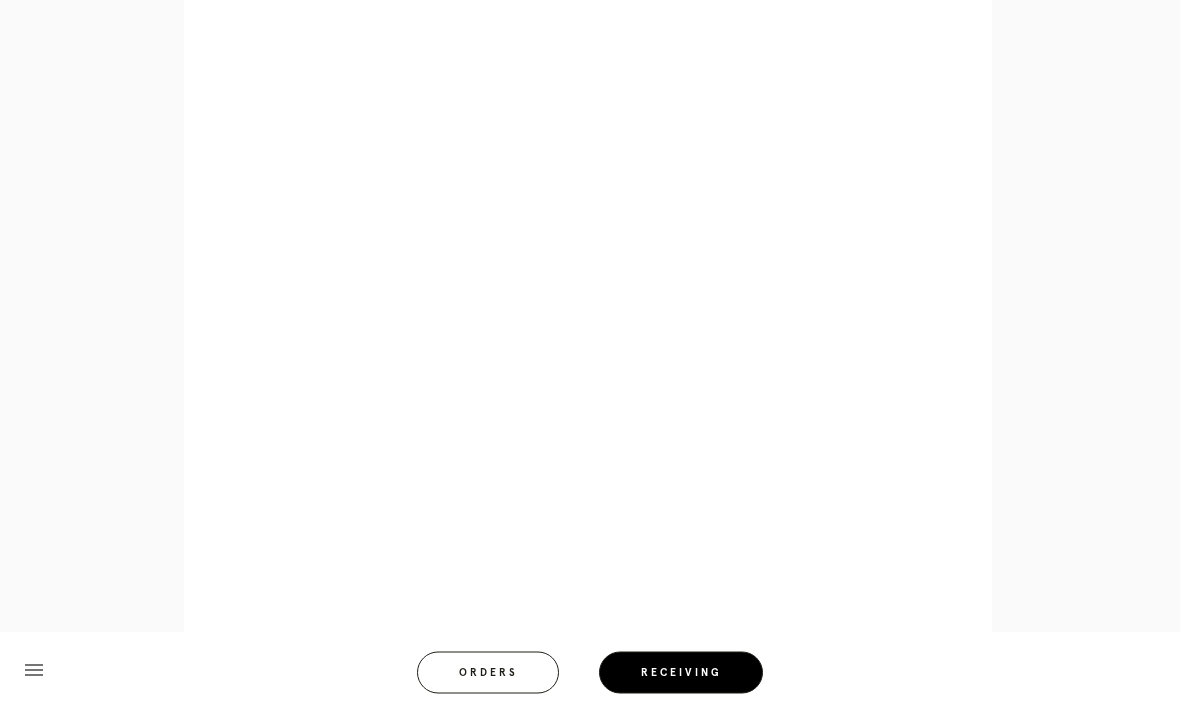 scroll, scrollTop: 852, scrollLeft: 0, axis: vertical 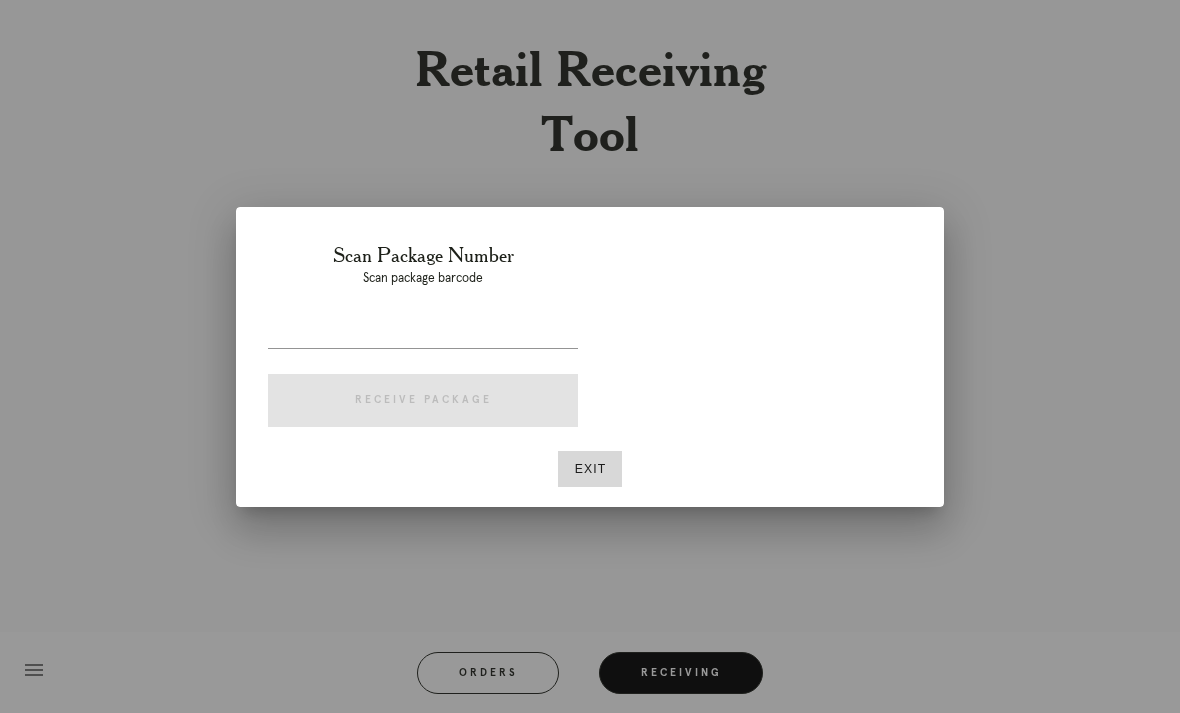 click on "Exit" at bounding box center [590, 469] 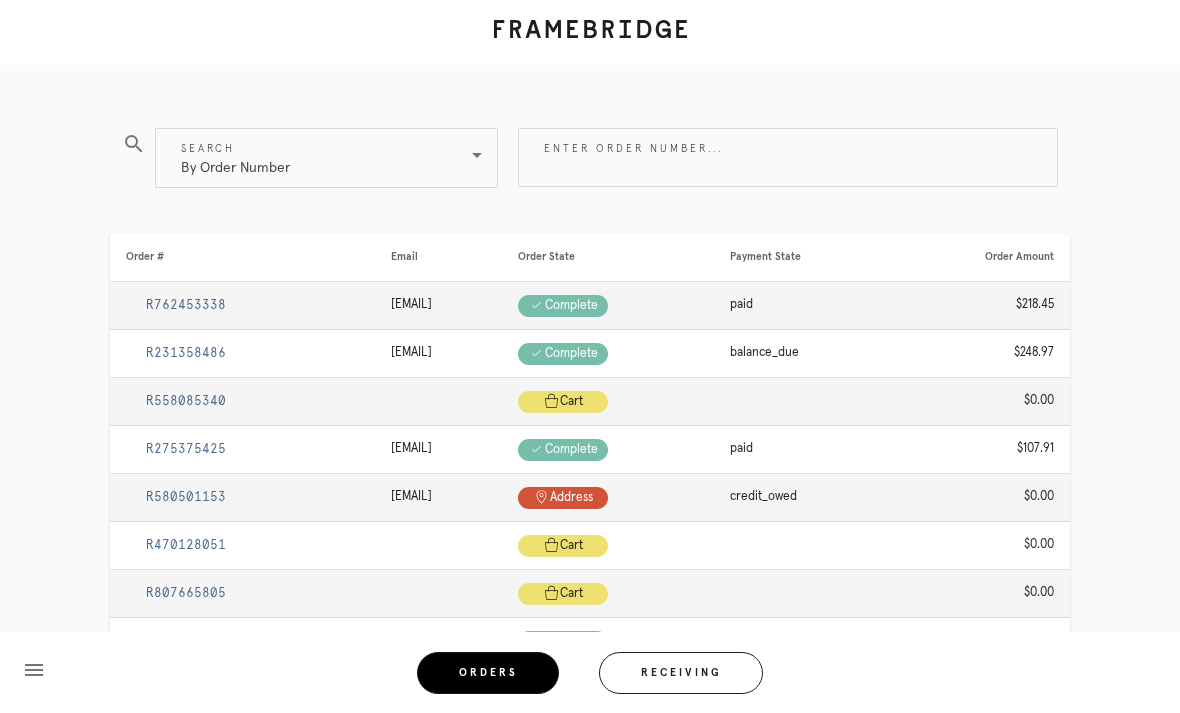 click on "Enter order number..." at bounding box center [788, 157] 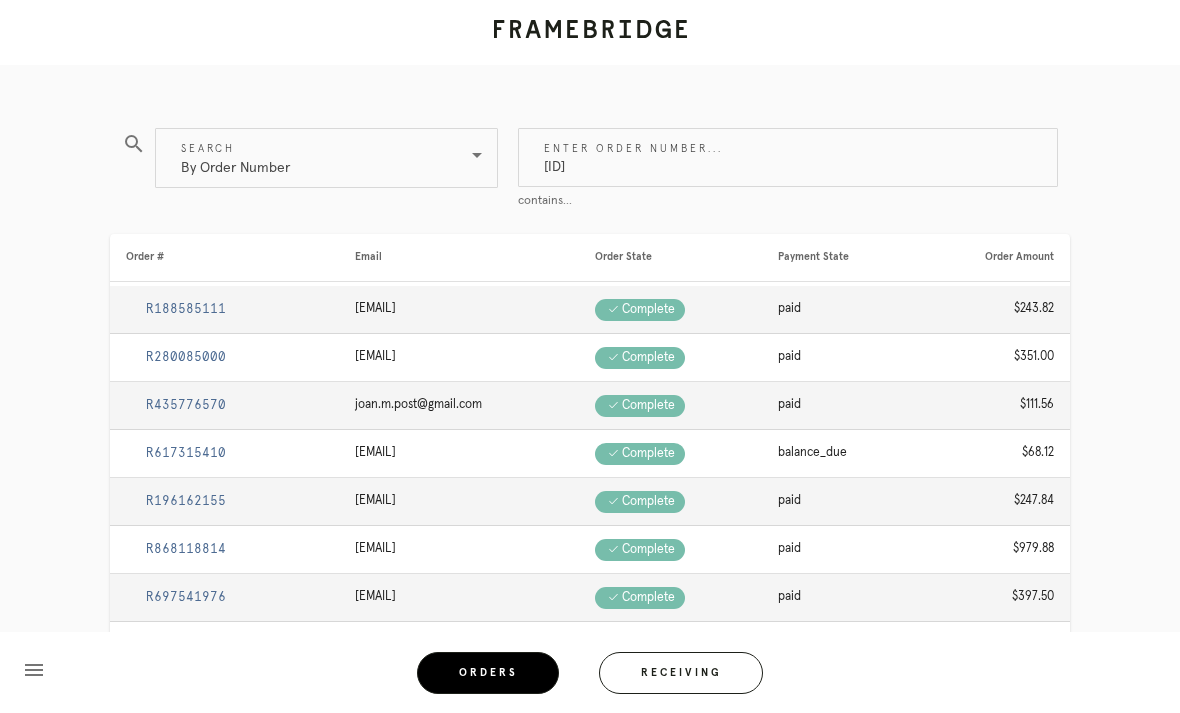 type on "[ID]" 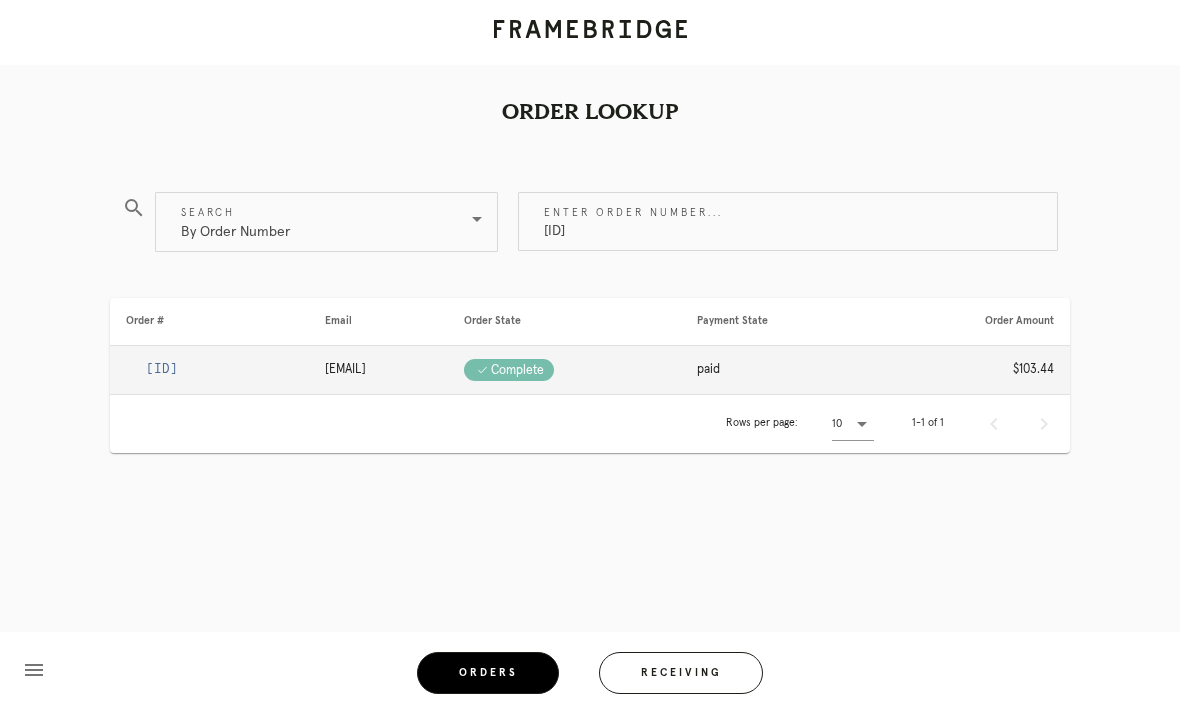 click on "R094695861" at bounding box center [162, 369] 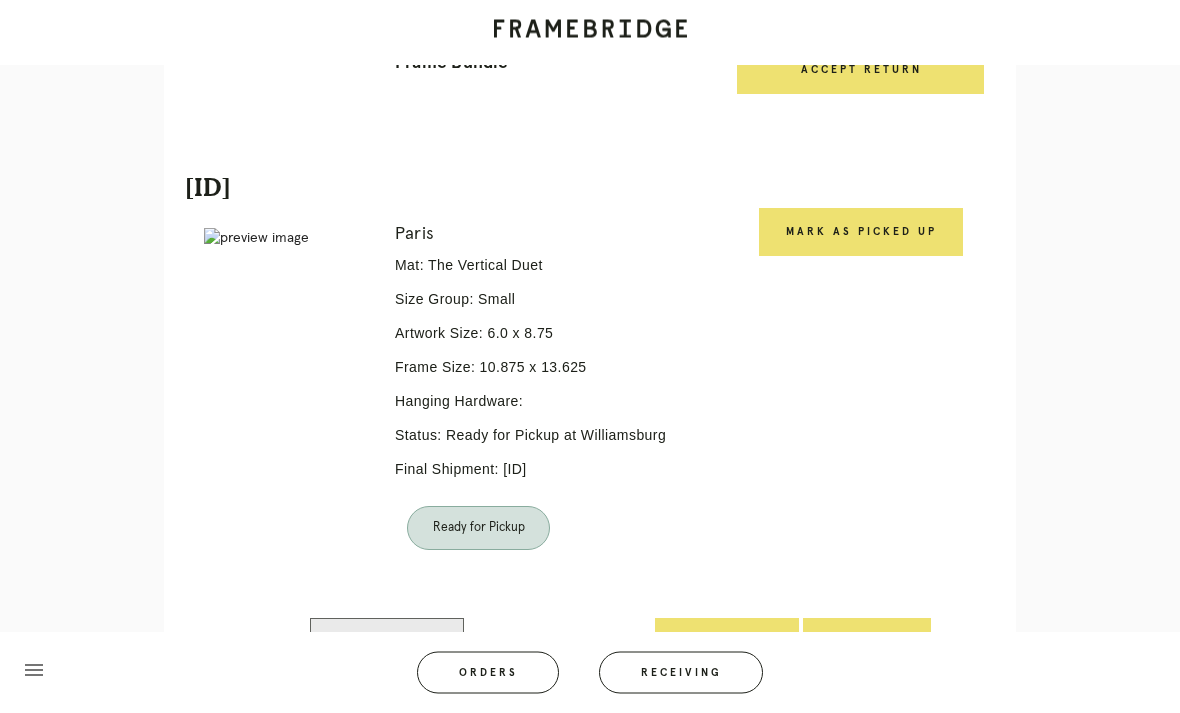 scroll, scrollTop: 566, scrollLeft: 0, axis: vertical 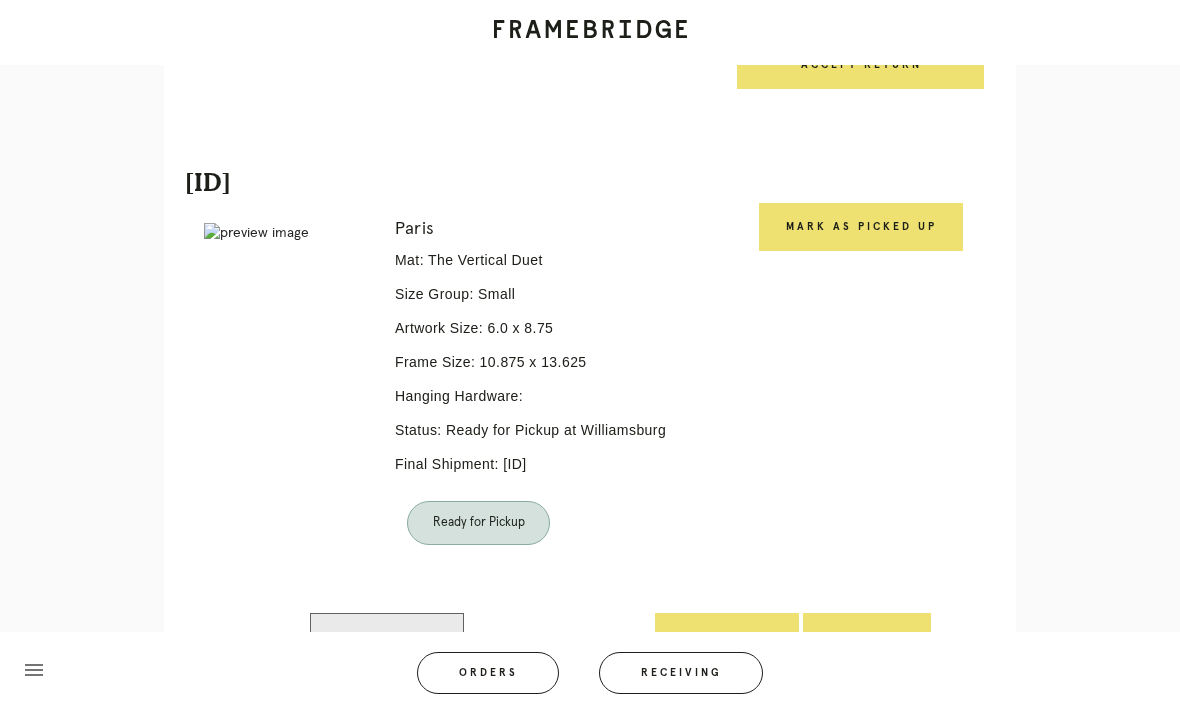 click on "Mark as Picked Up" at bounding box center (861, 227) 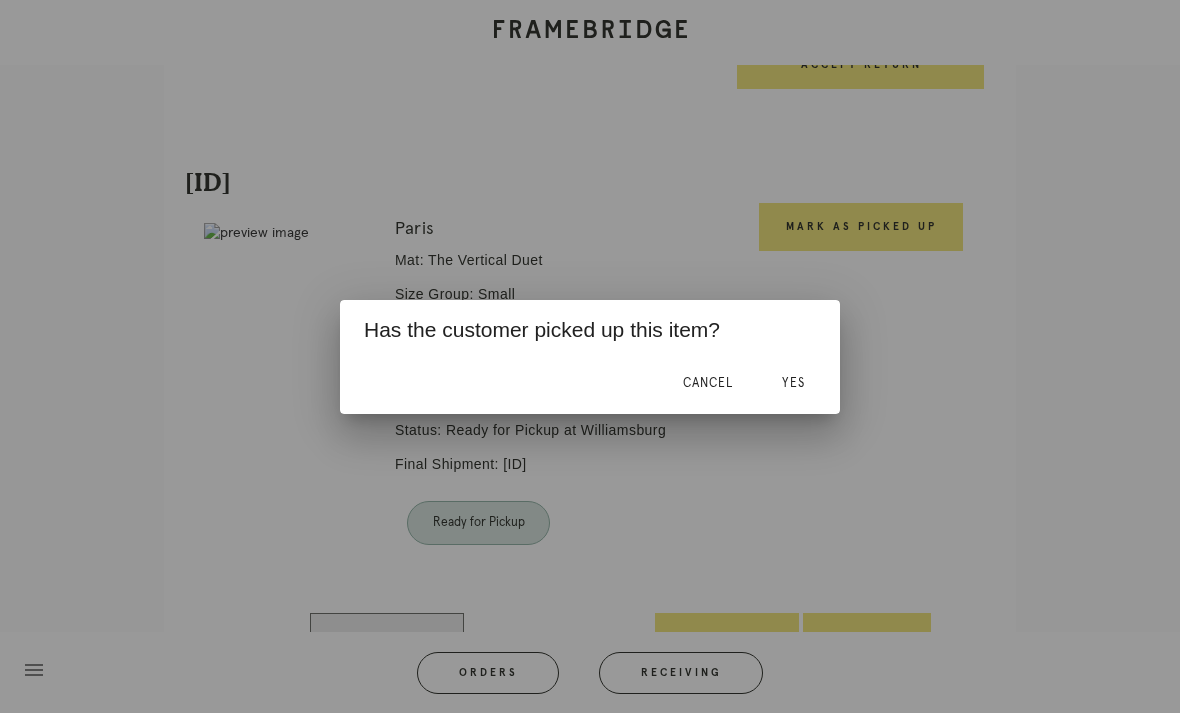click on "Yes" at bounding box center [793, 384] 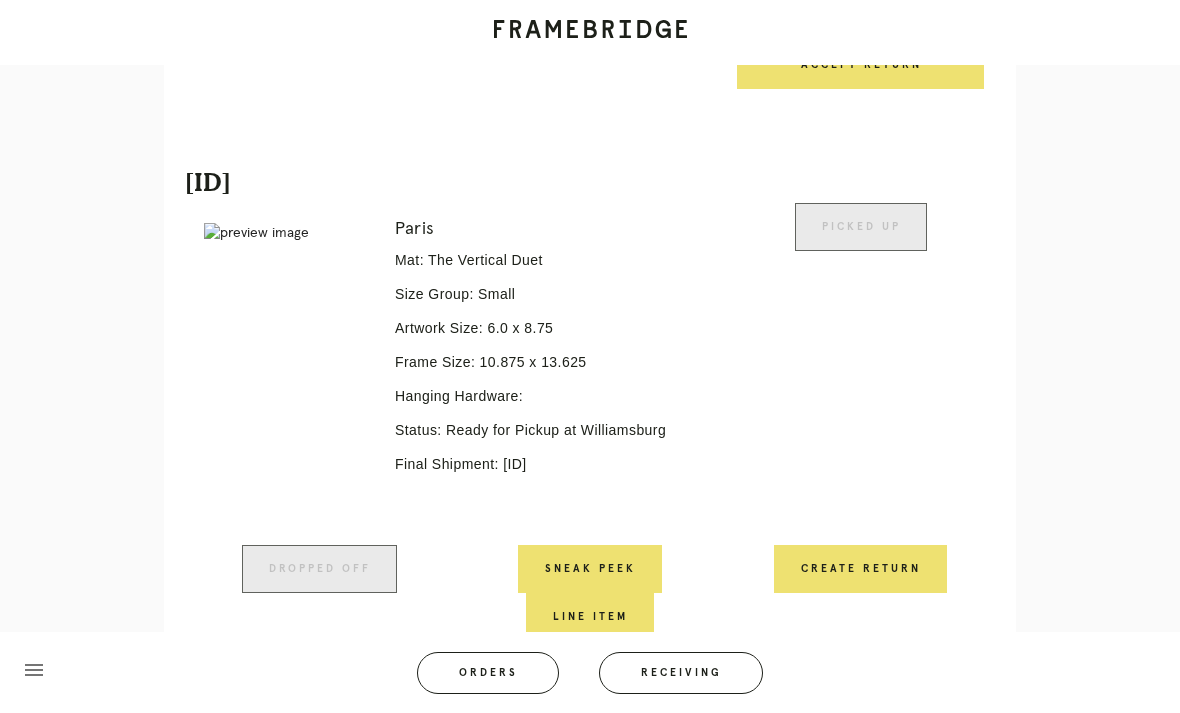 scroll, scrollTop: 598, scrollLeft: 0, axis: vertical 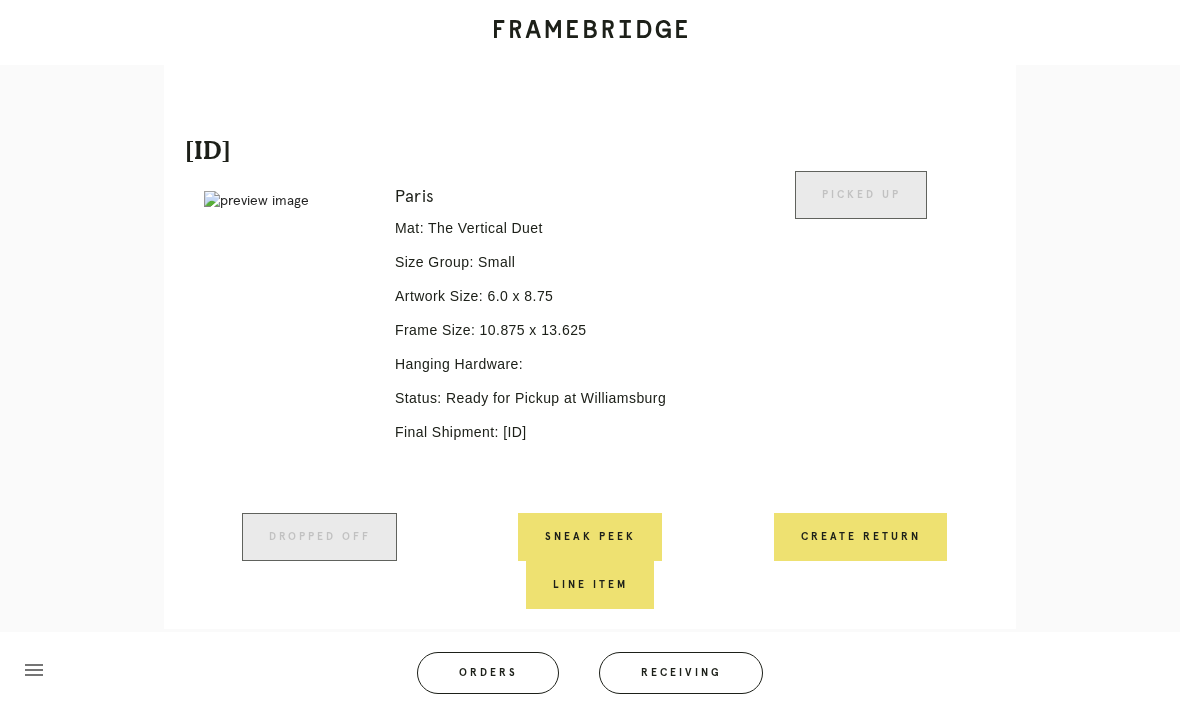 click on "Orders" at bounding box center (488, 673) 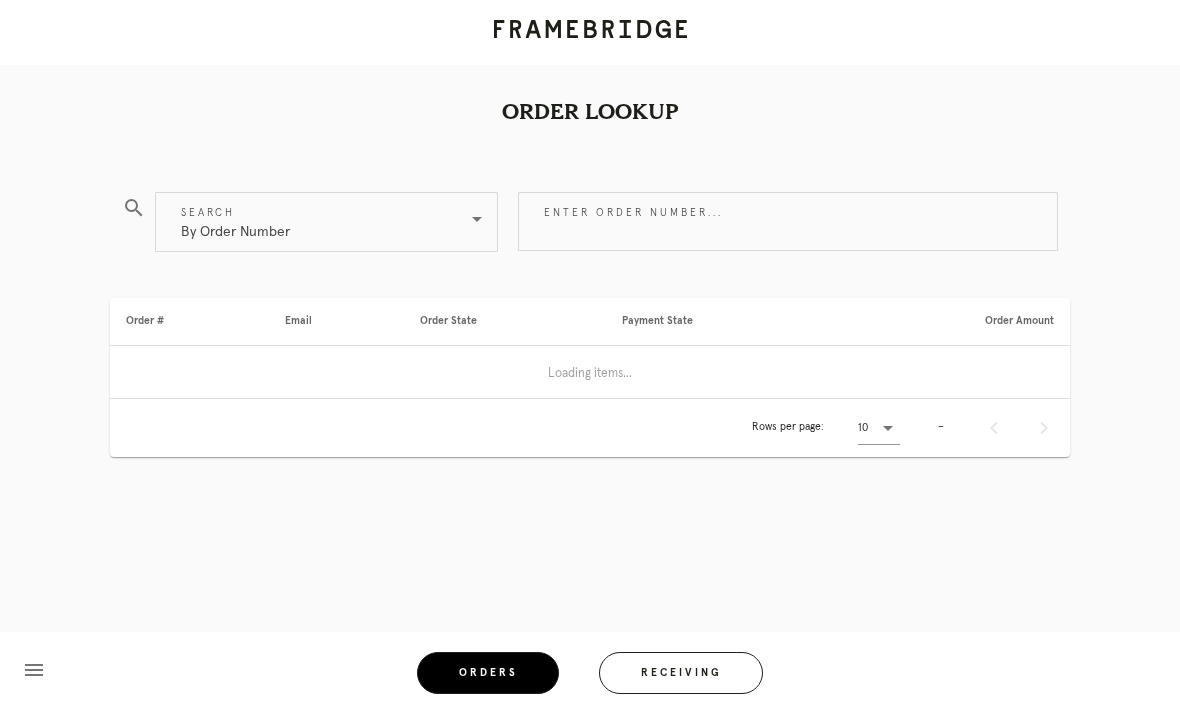 scroll, scrollTop: 0, scrollLeft: 0, axis: both 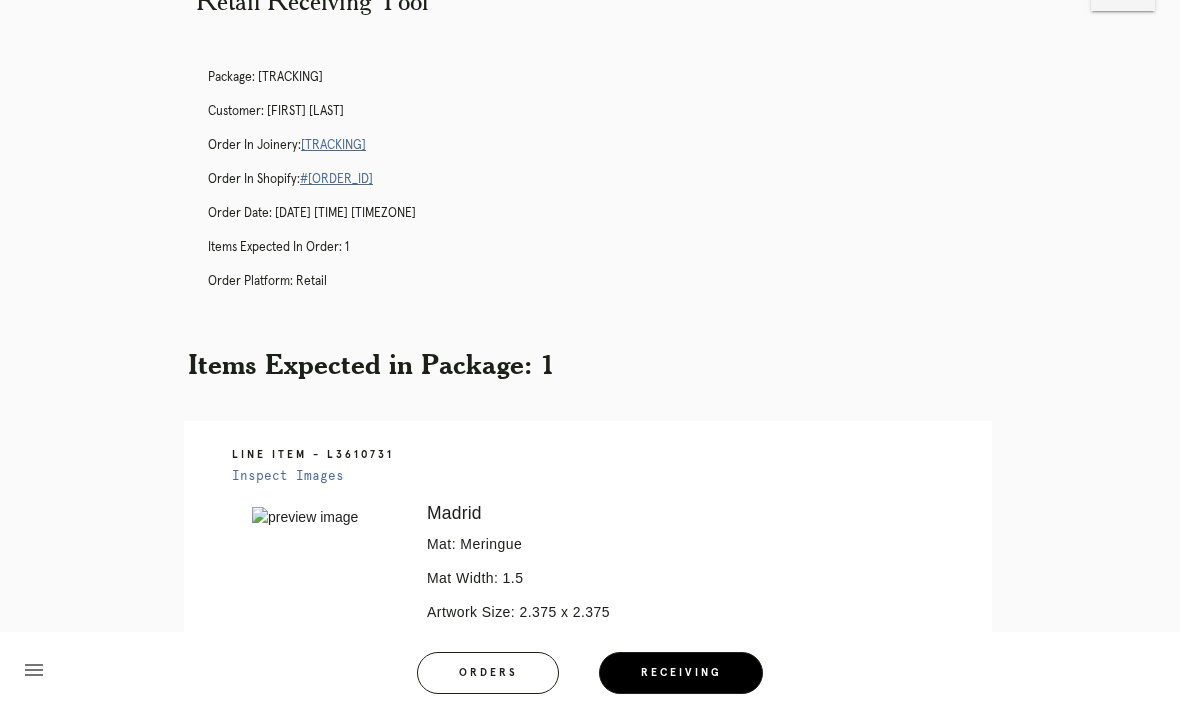 click on "Orders" at bounding box center (488, 673) 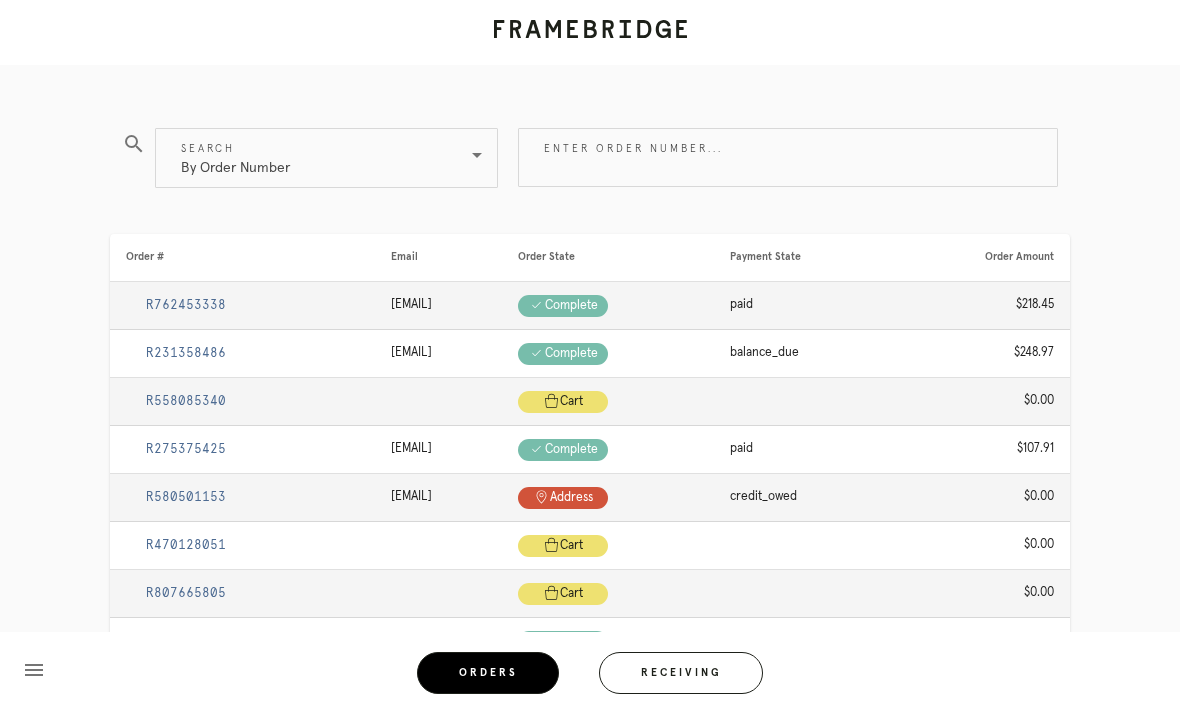 click on "Receiving" at bounding box center (681, 673) 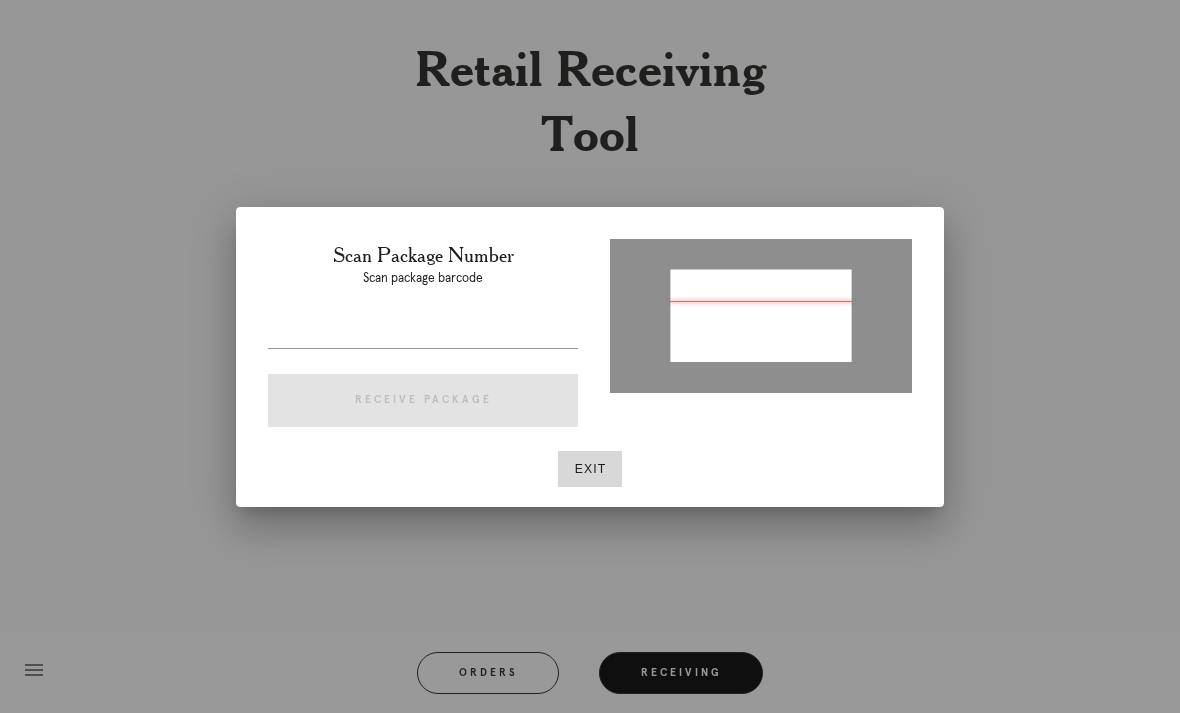 type on "P740813496001939" 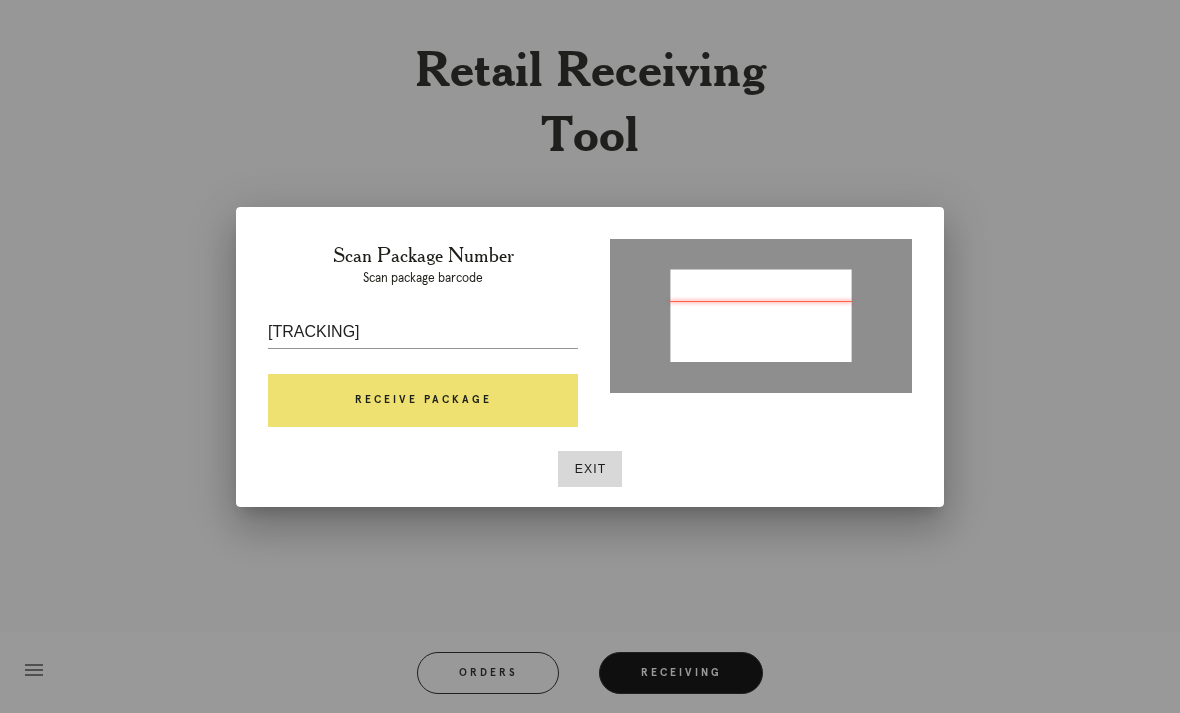 click on "Receive Package" at bounding box center [423, 401] 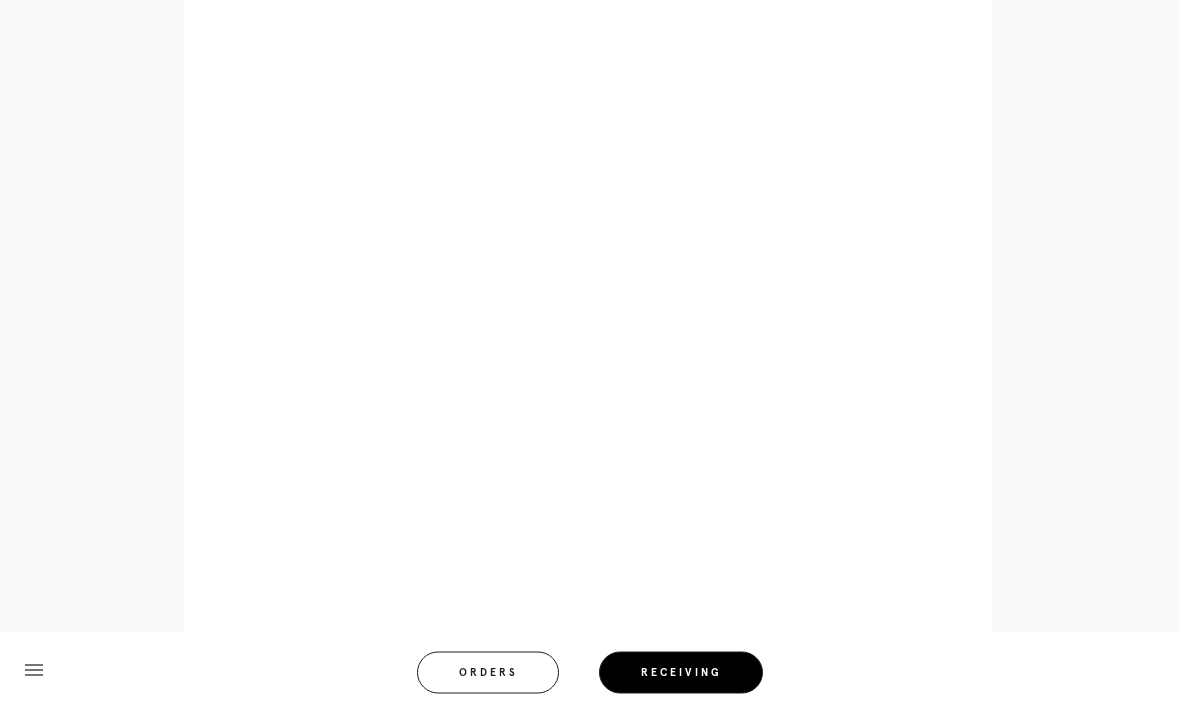 scroll, scrollTop: 852, scrollLeft: 0, axis: vertical 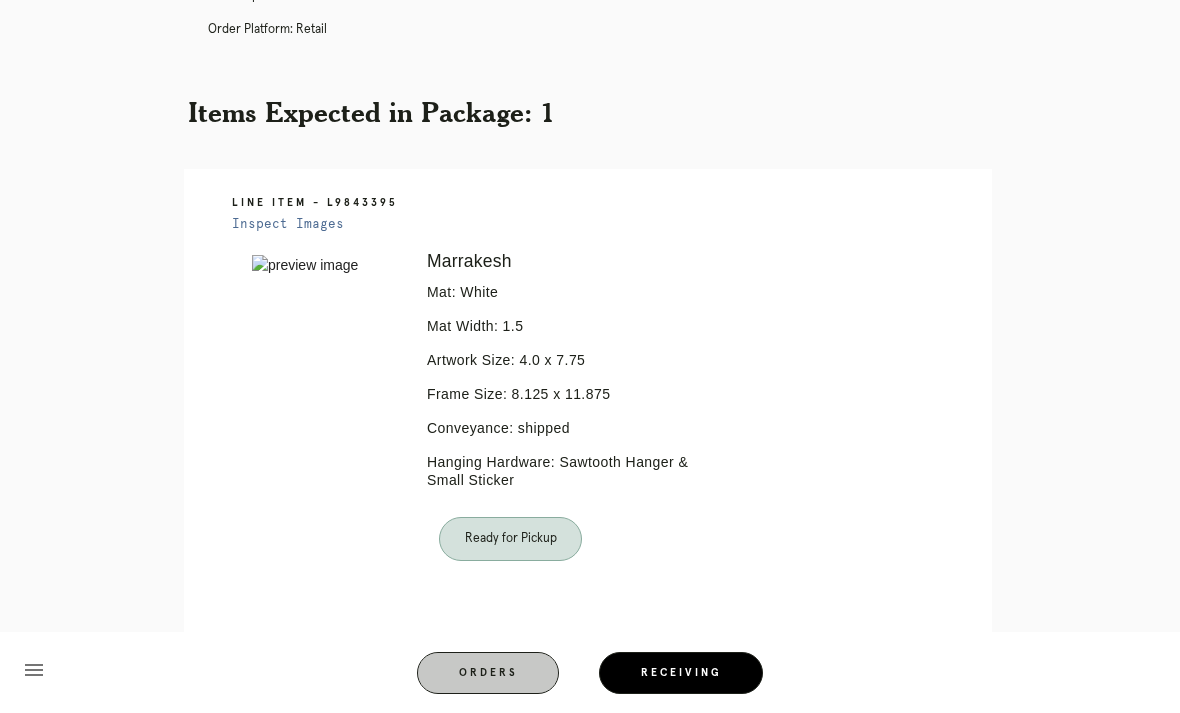 click on "Orders" at bounding box center (488, 673) 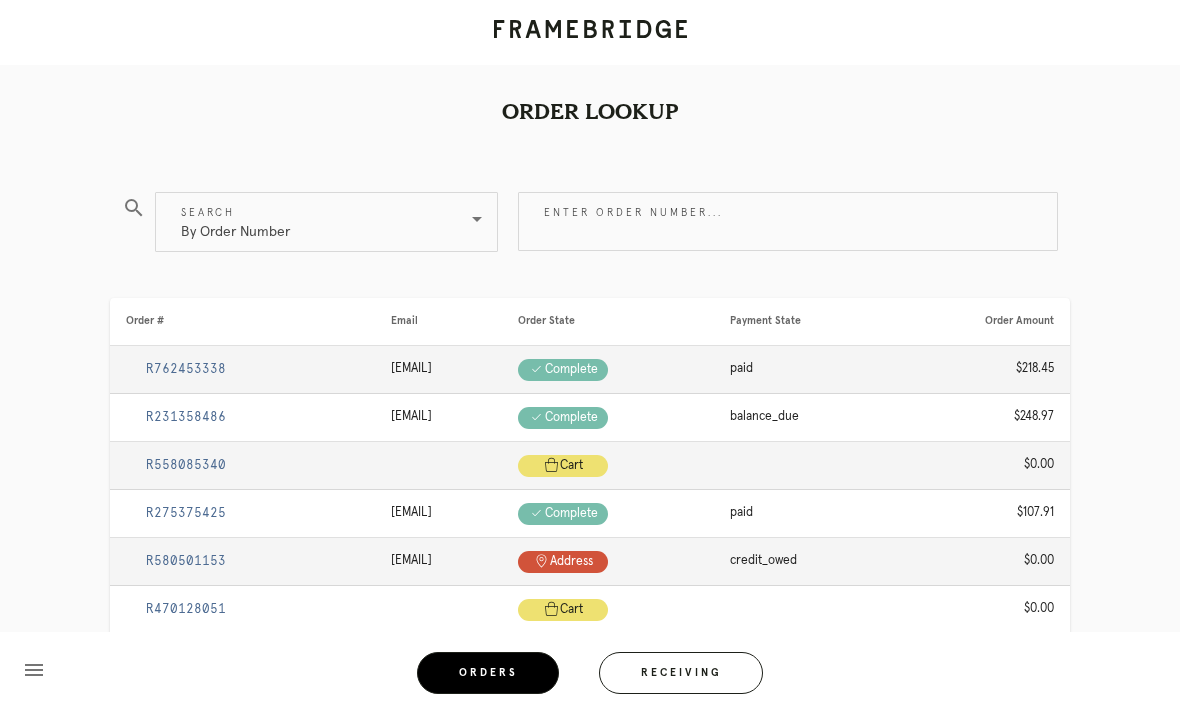 scroll, scrollTop: 1, scrollLeft: 0, axis: vertical 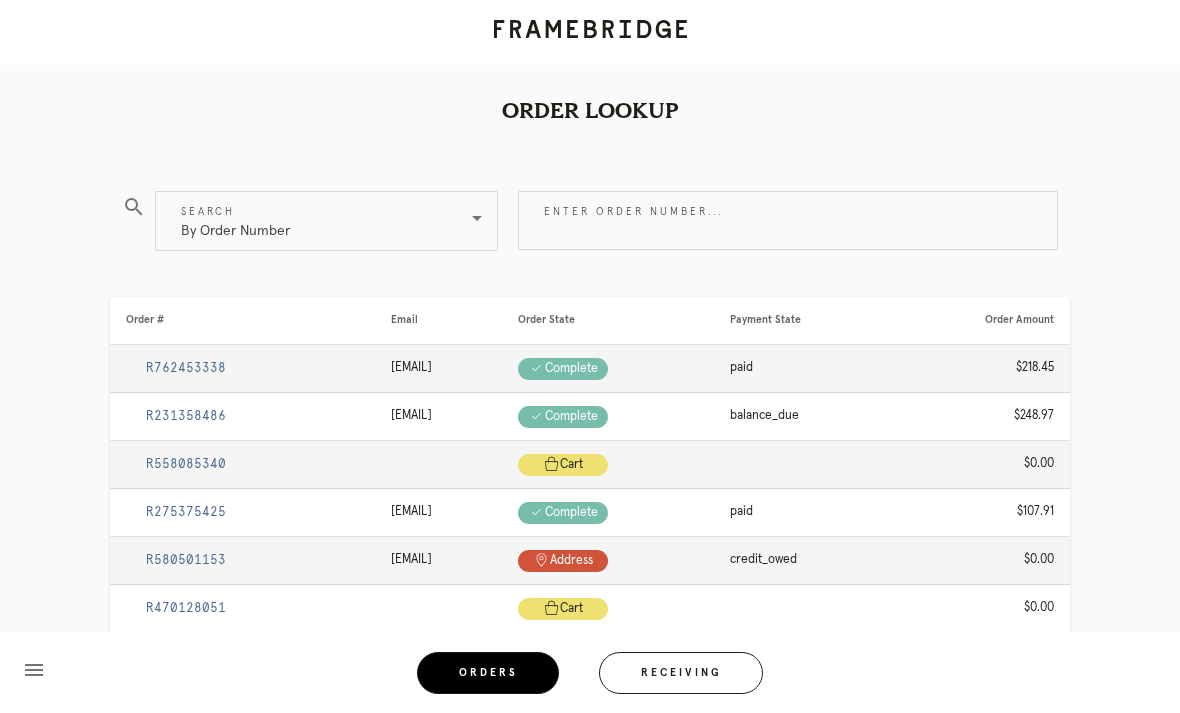 click on "Receiving" at bounding box center [681, 673] 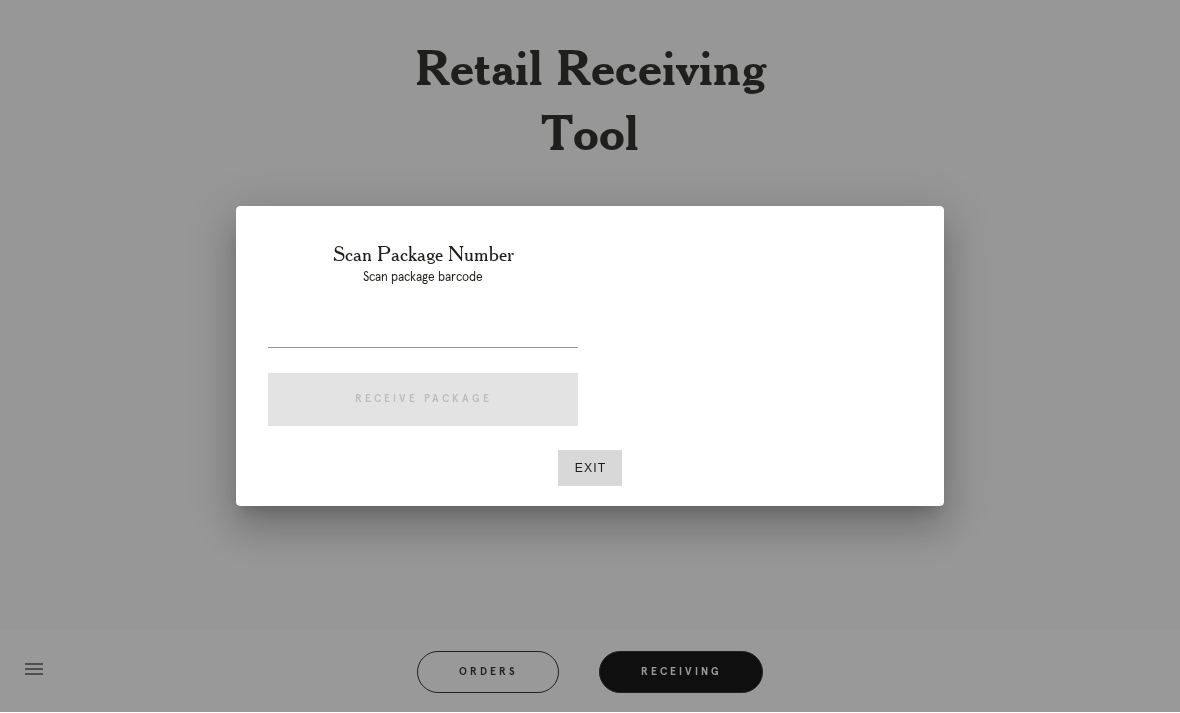 scroll, scrollTop: 64, scrollLeft: 0, axis: vertical 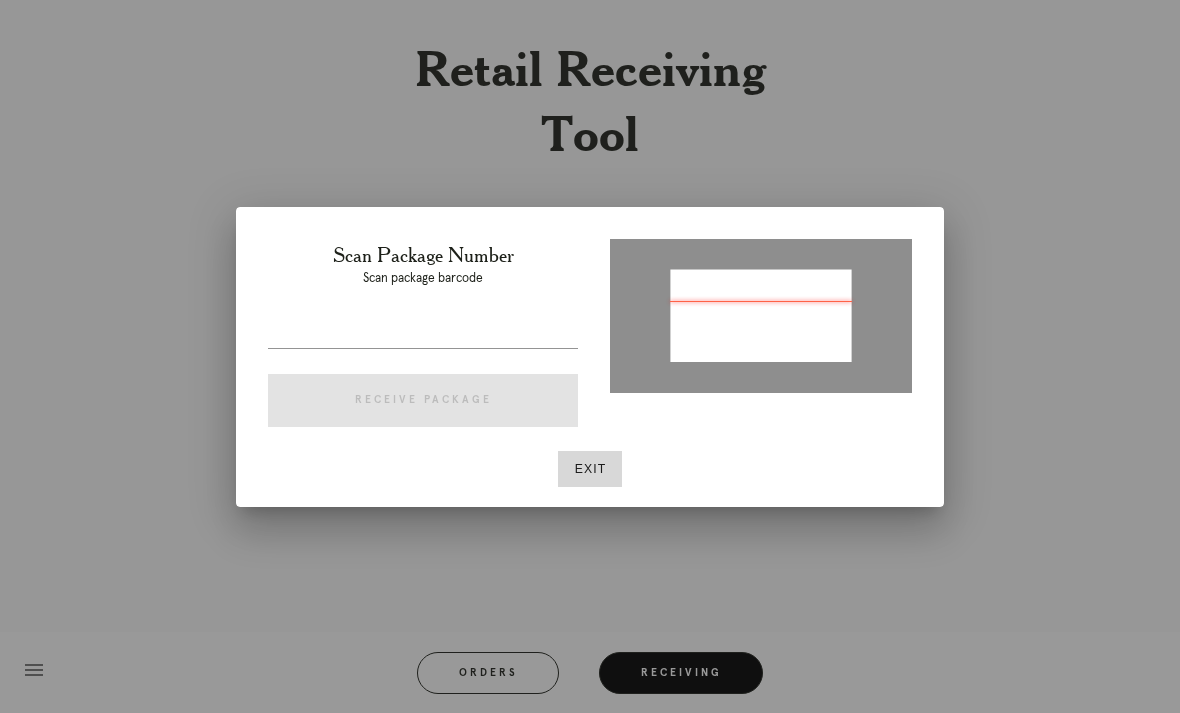 type on "P472648055986573" 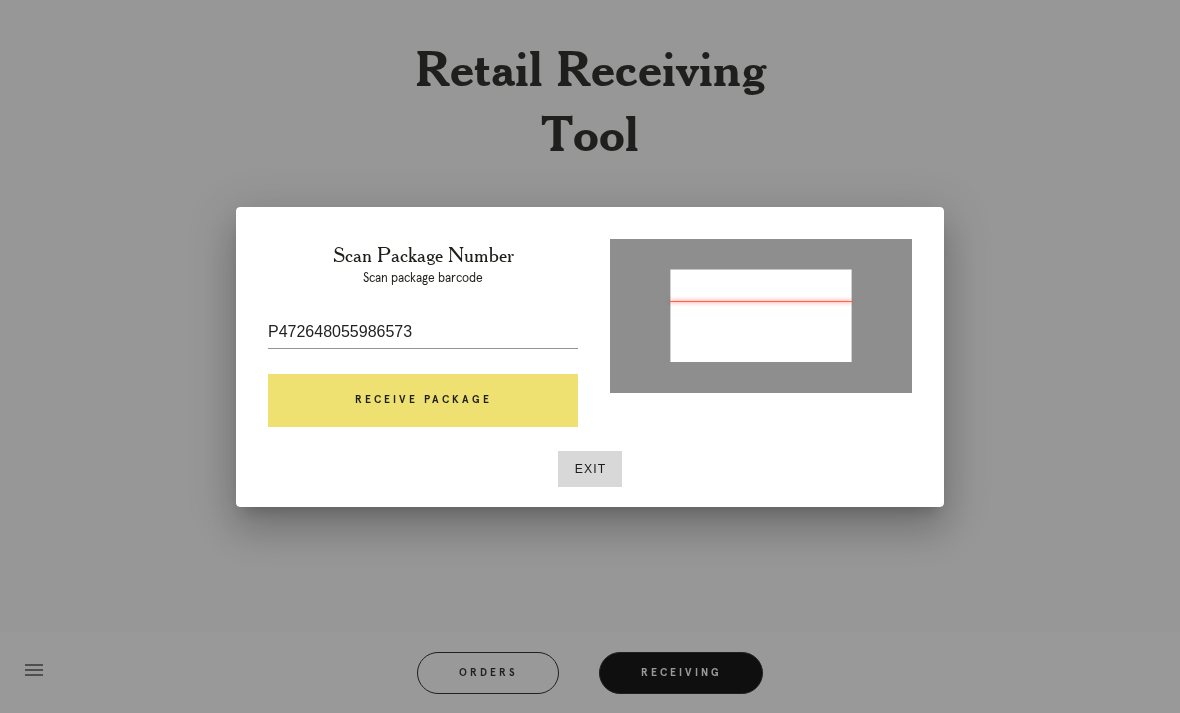 click on "Receive Package" at bounding box center [423, 401] 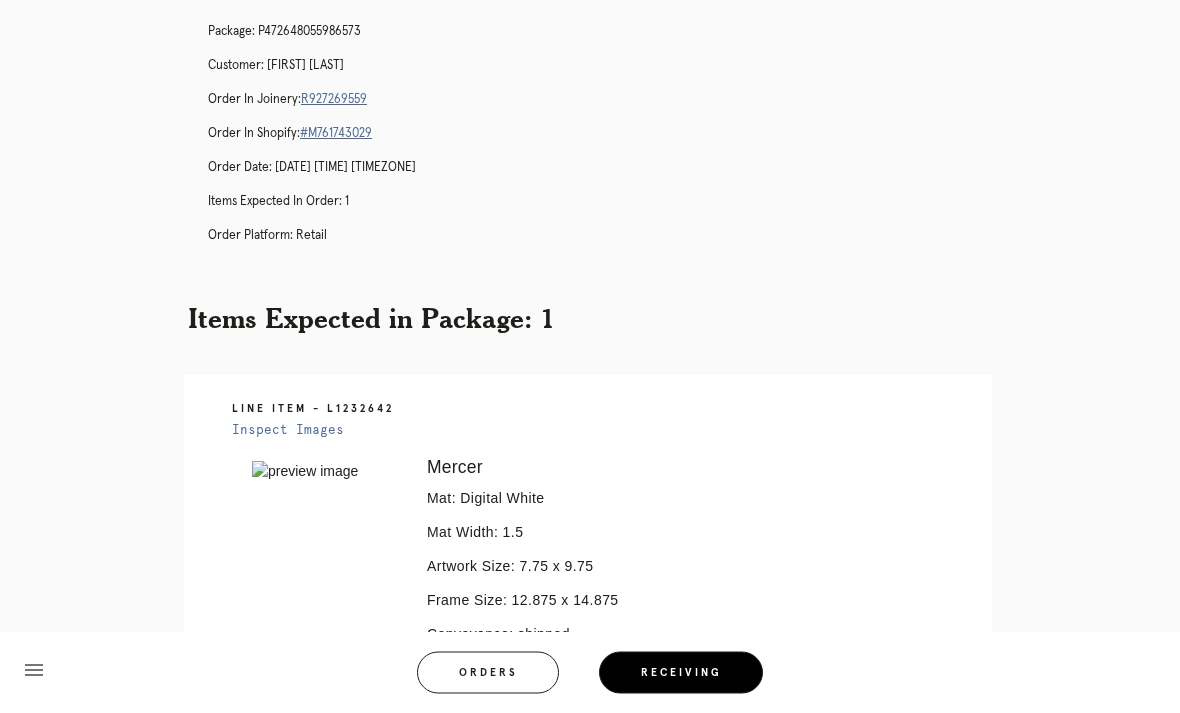 scroll, scrollTop: 118, scrollLeft: 0, axis: vertical 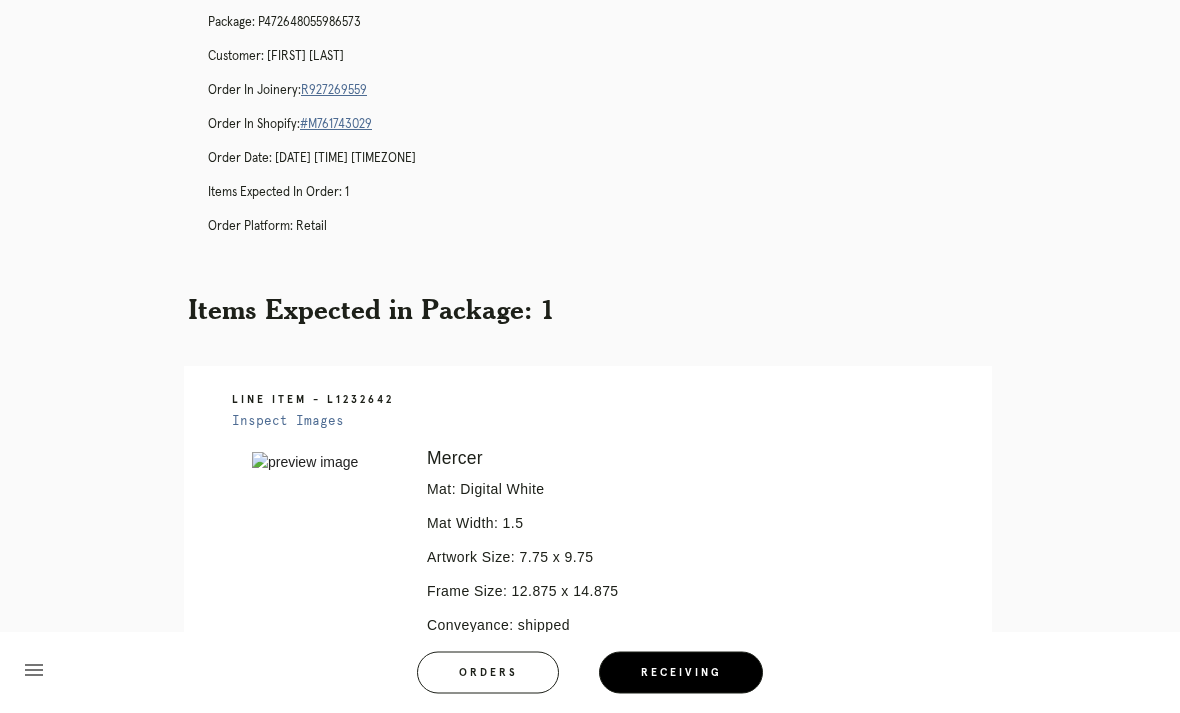 click on "R927269559" at bounding box center [334, 91] 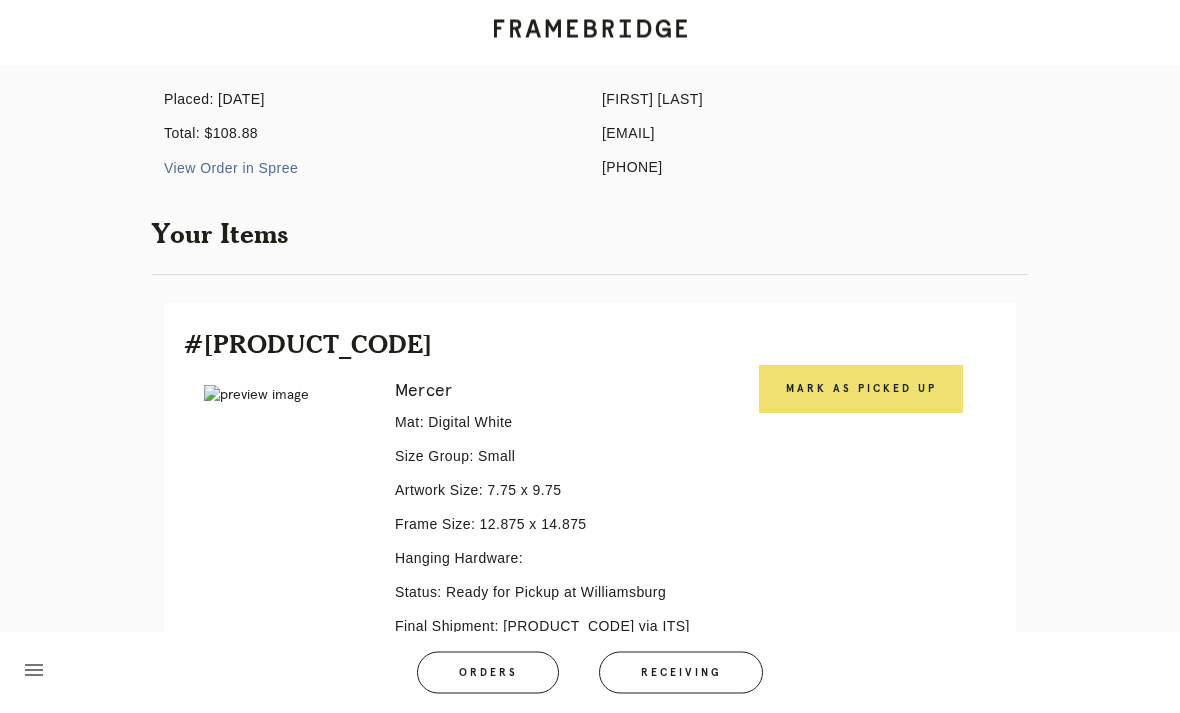 scroll, scrollTop: 387, scrollLeft: 0, axis: vertical 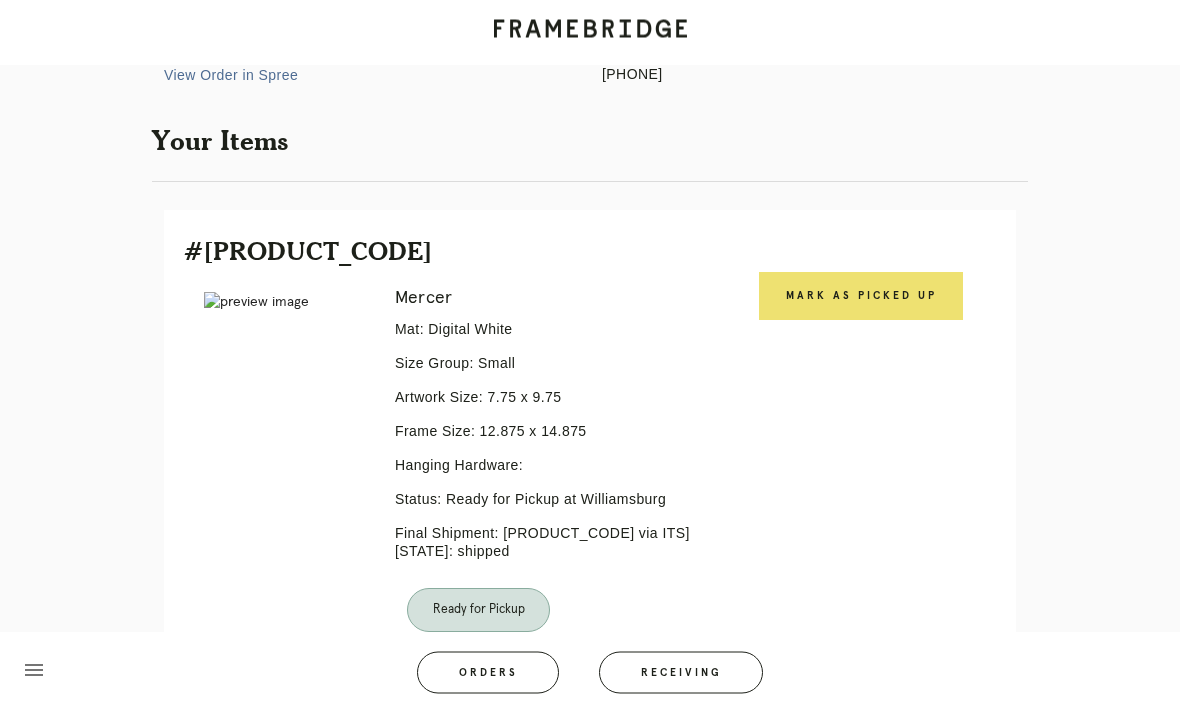 click on "Mark as Picked Up" at bounding box center [861, 297] 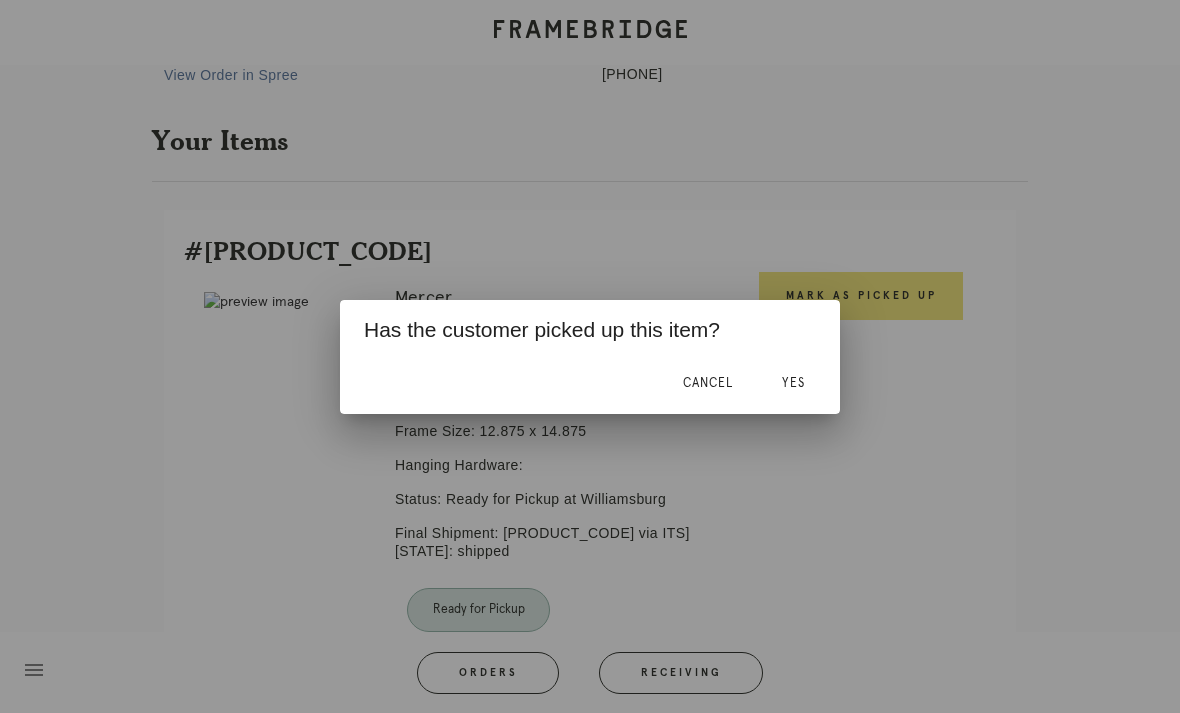 click on "Yes" at bounding box center (793, 384) 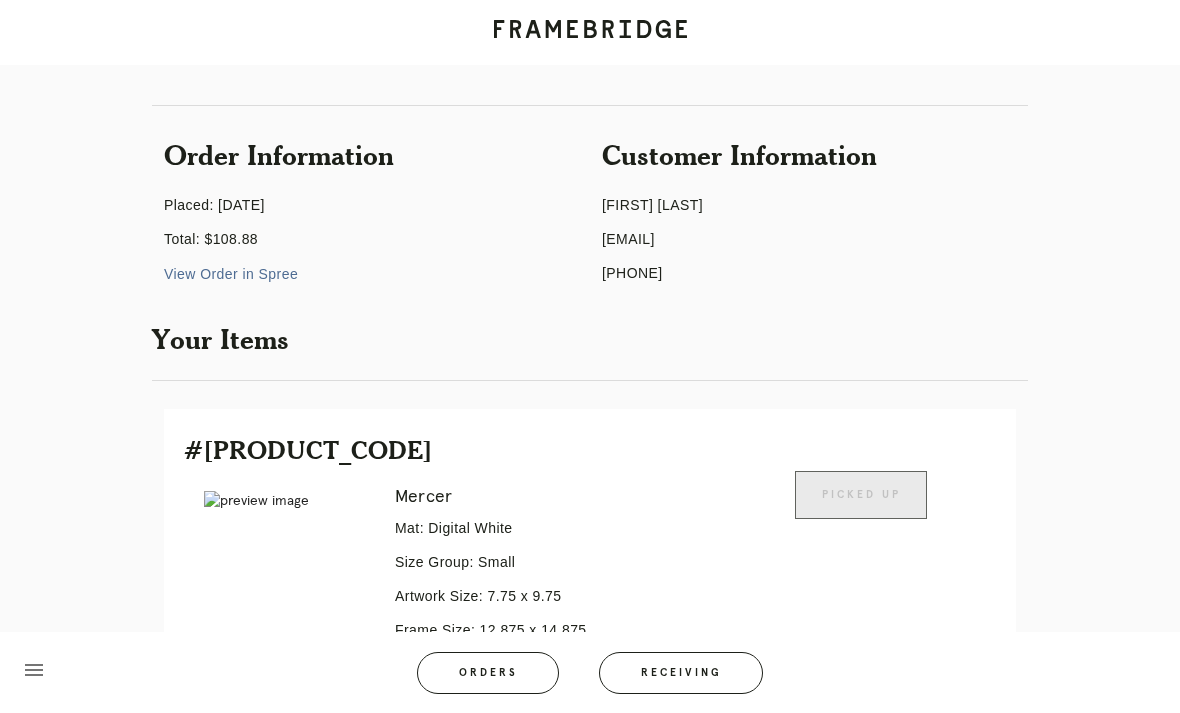 scroll, scrollTop: 422, scrollLeft: 0, axis: vertical 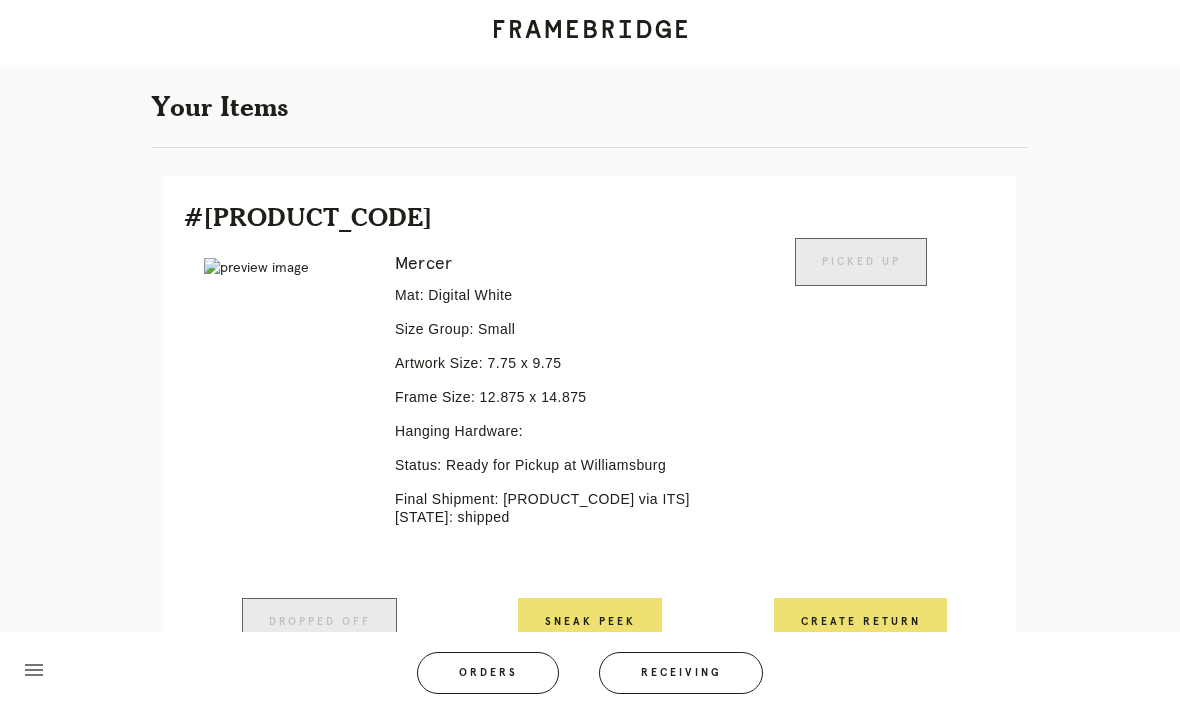 click on "Orders" at bounding box center (488, 673) 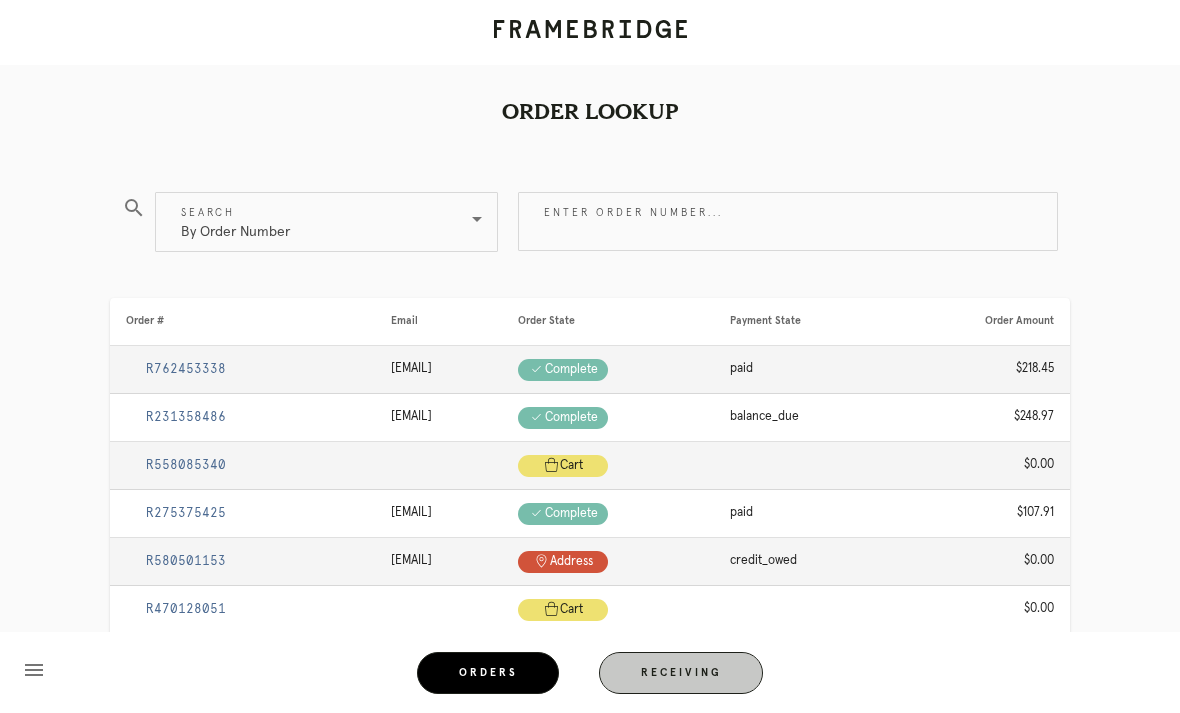 click on "Receiving" at bounding box center (681, 673) 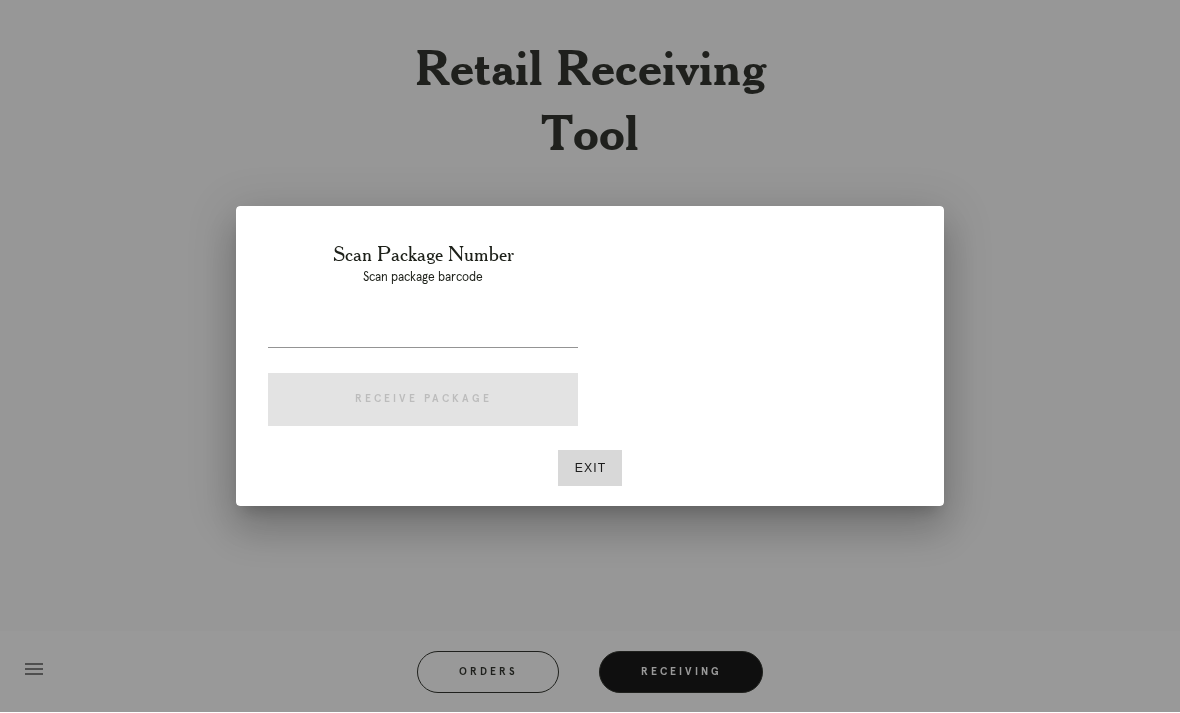 scroll, scrollTop: 64, scrollLeft: 0, axis: vertical 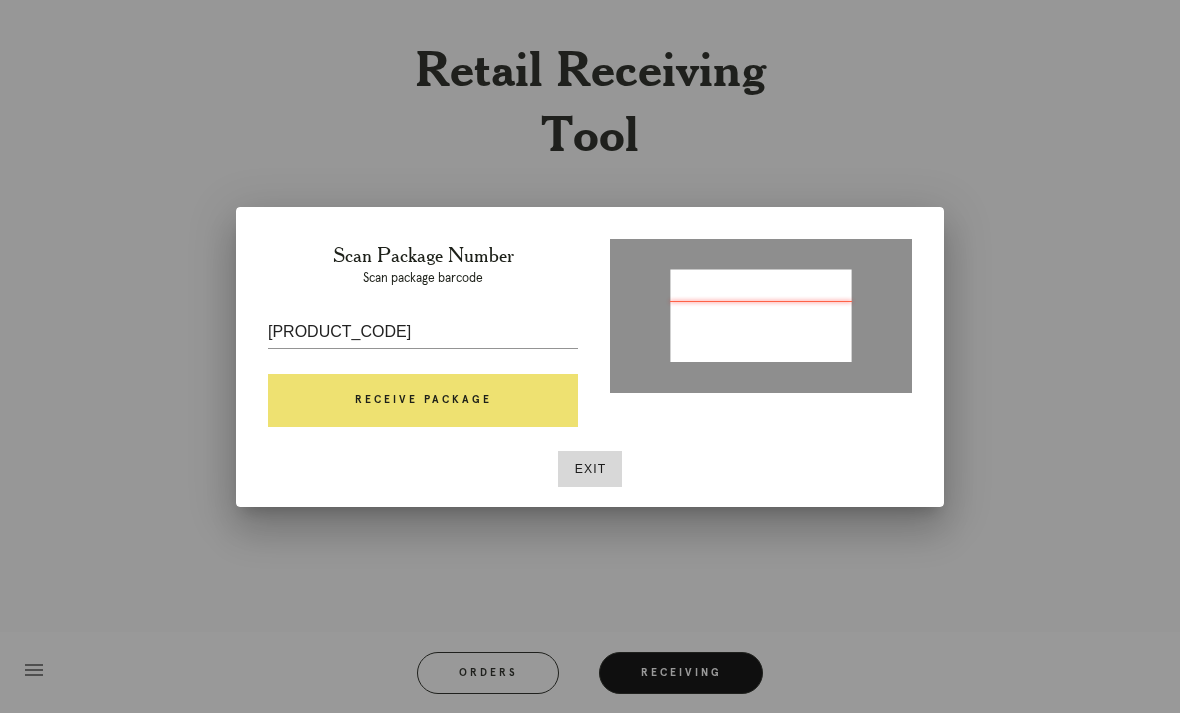 click on "Receive Package" at bounding box center [423, 401] 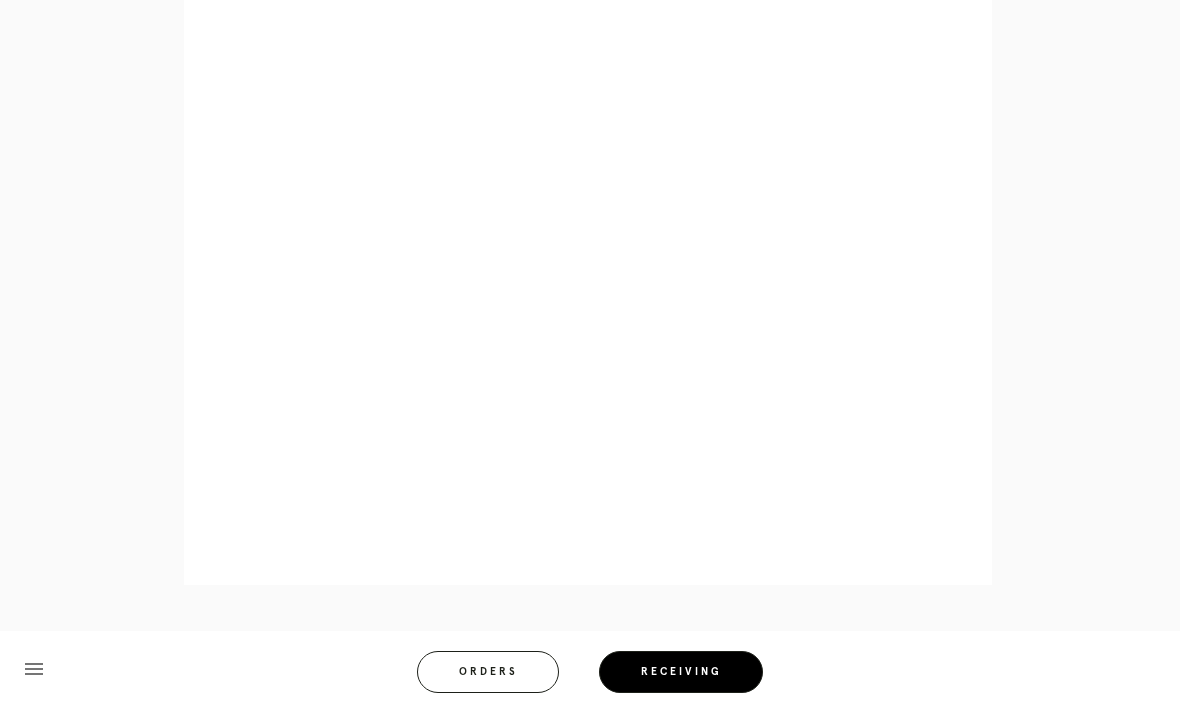 scroll, scrollTop: 1004, scrollLeft: 0, axis: vertical 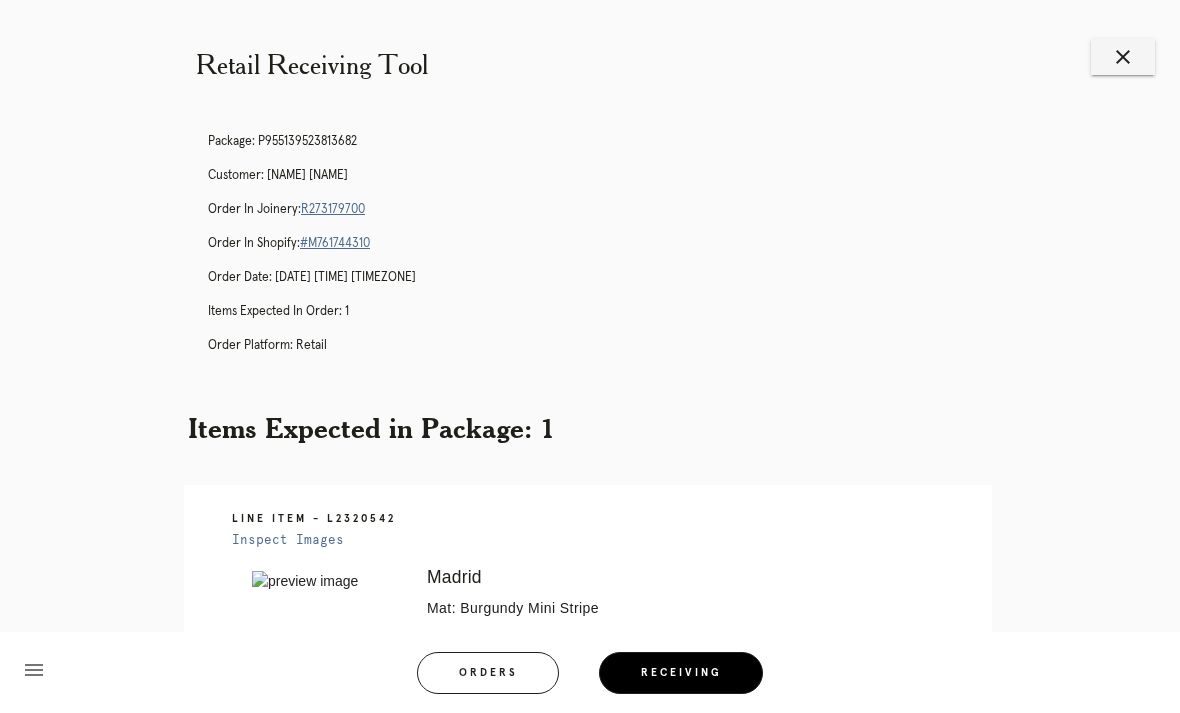 click on "R273179700" at bounding box center [333, 209] 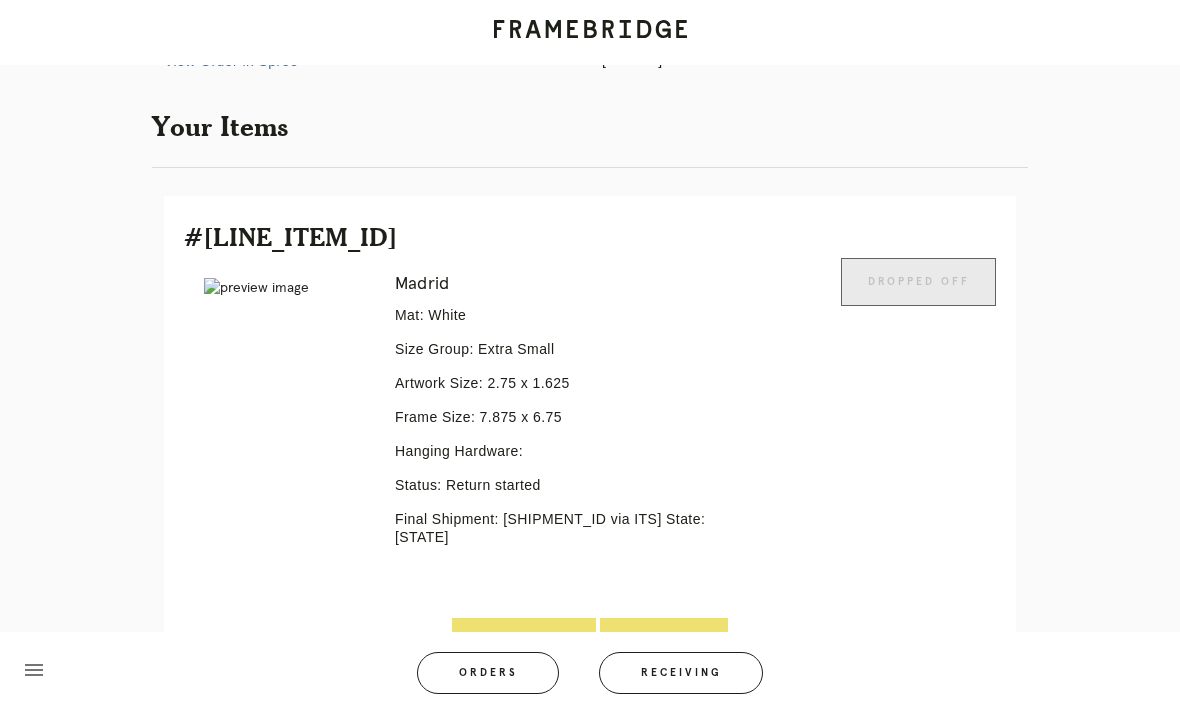 scroll, scrollTop: 372, scrollLeft: 0, axis: vertical 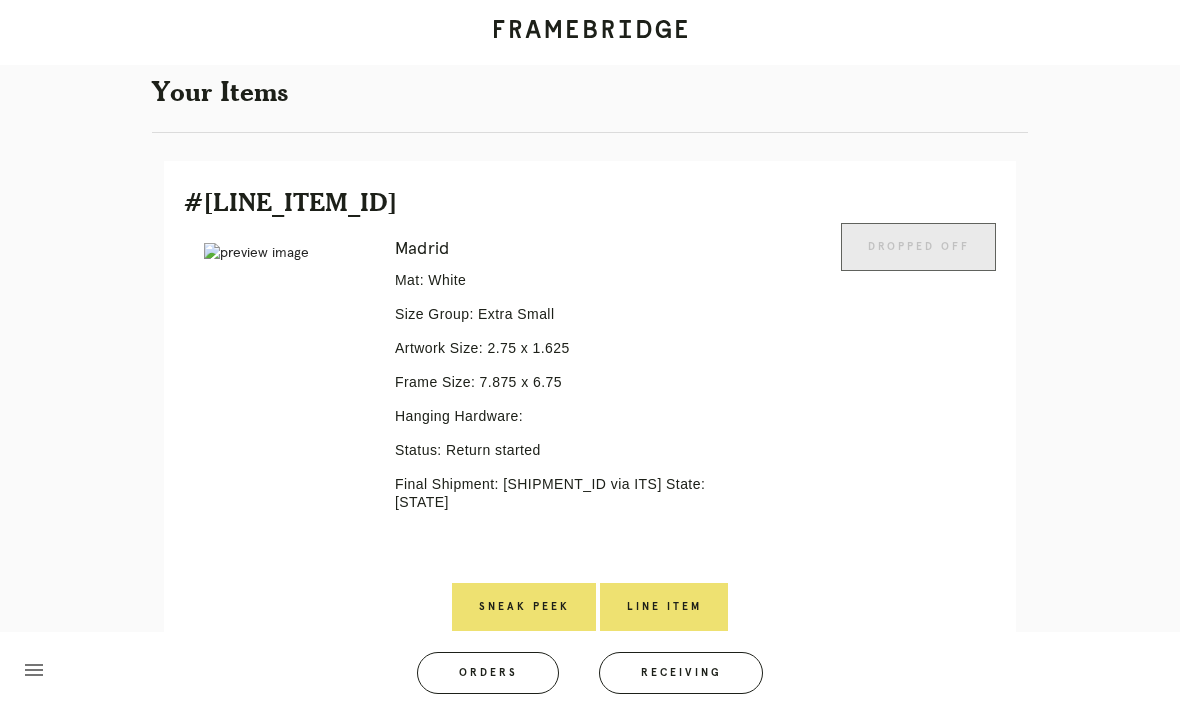 click on "Line Item" at bounding box center [664, 607] 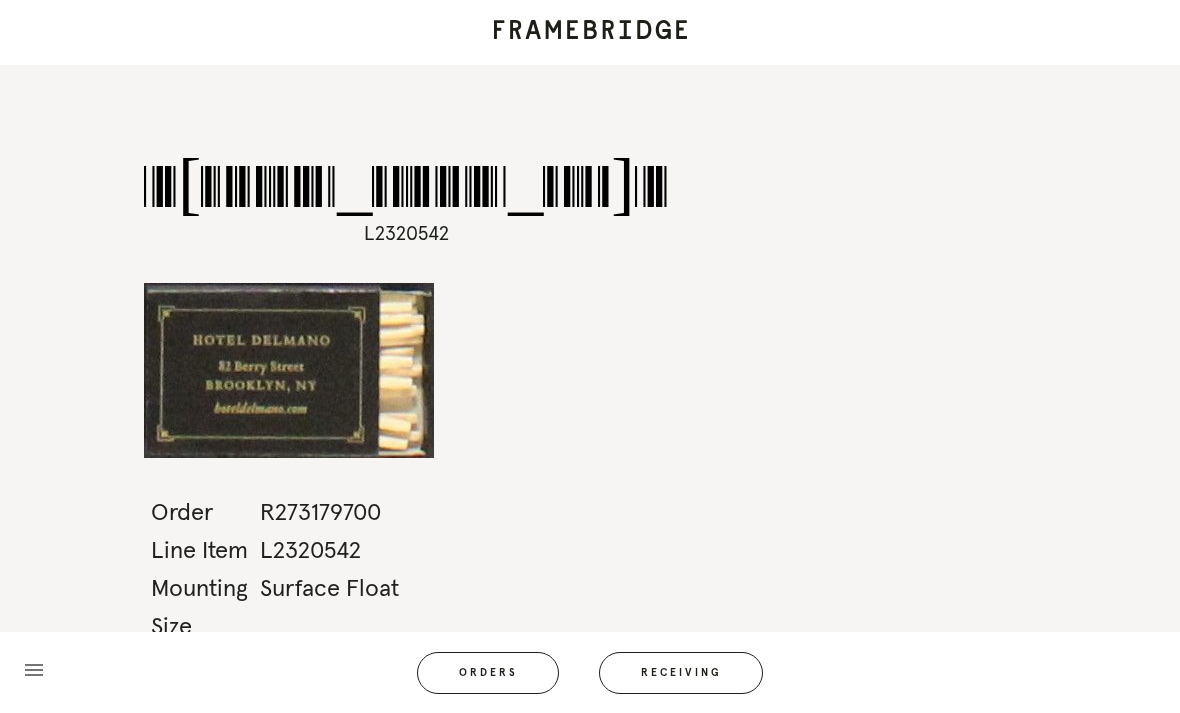 scroll, scrollTop: 64, scrollLeft: 0, axis: vertical 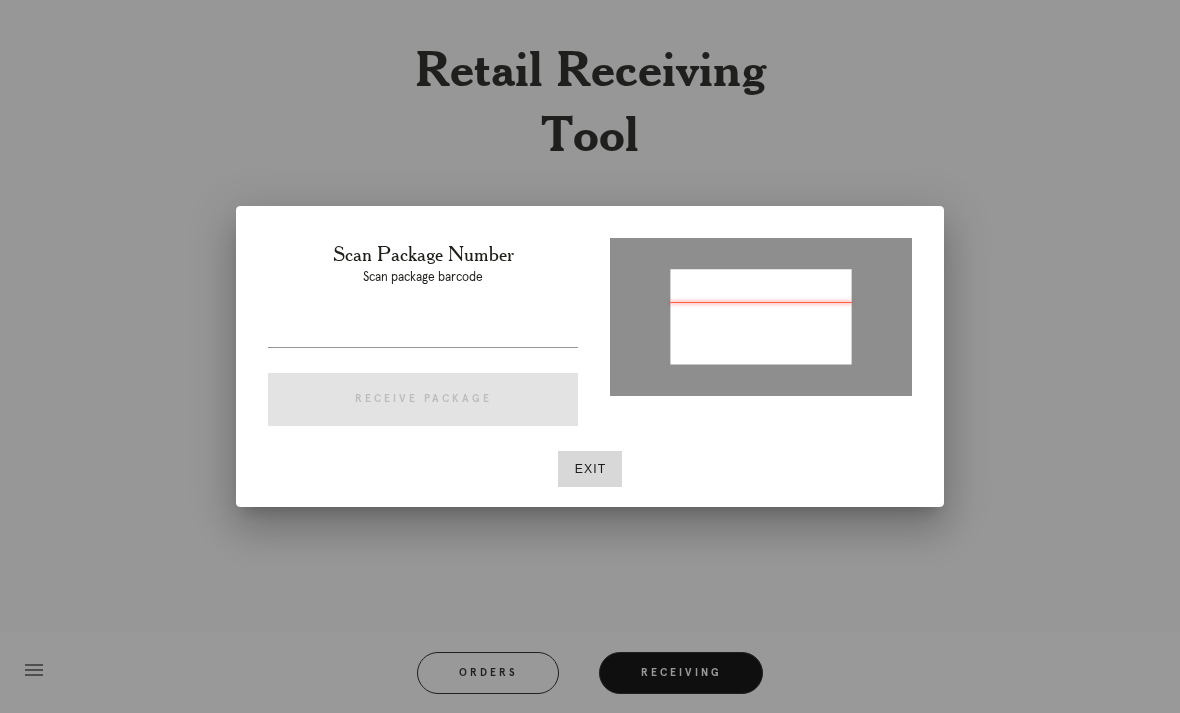 type on "[TRACKING_NUMBER]" 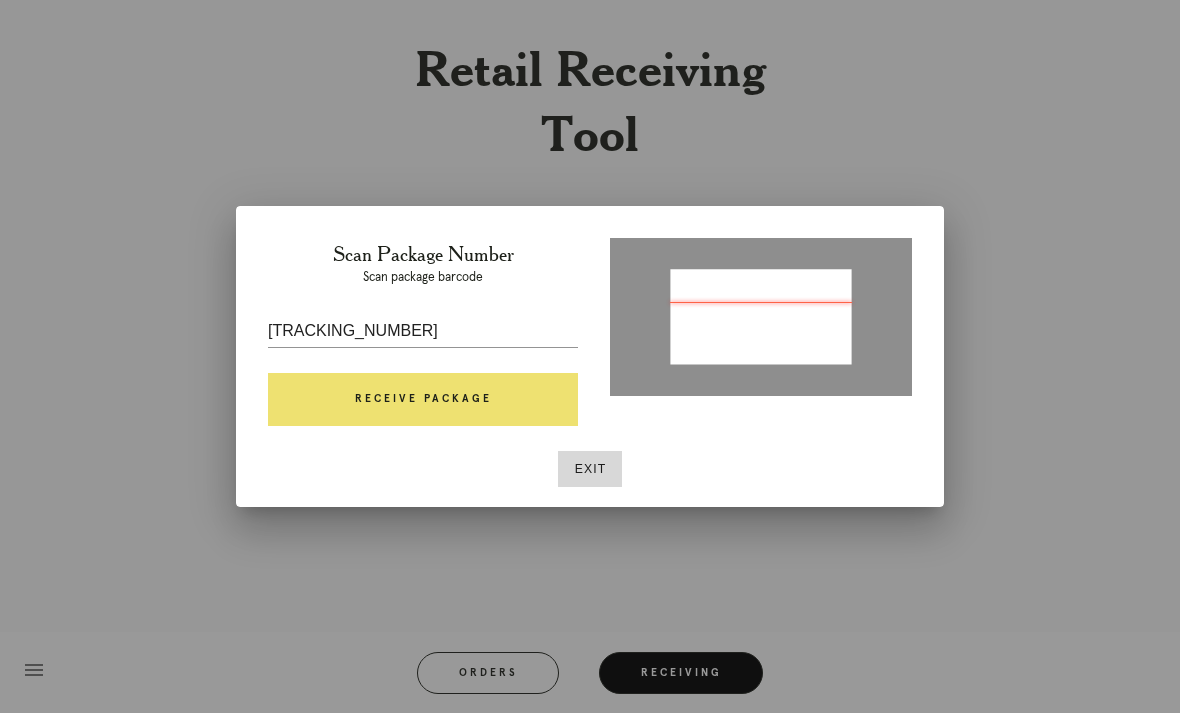 click on "Receive Package" at bounding box center [423, 400] 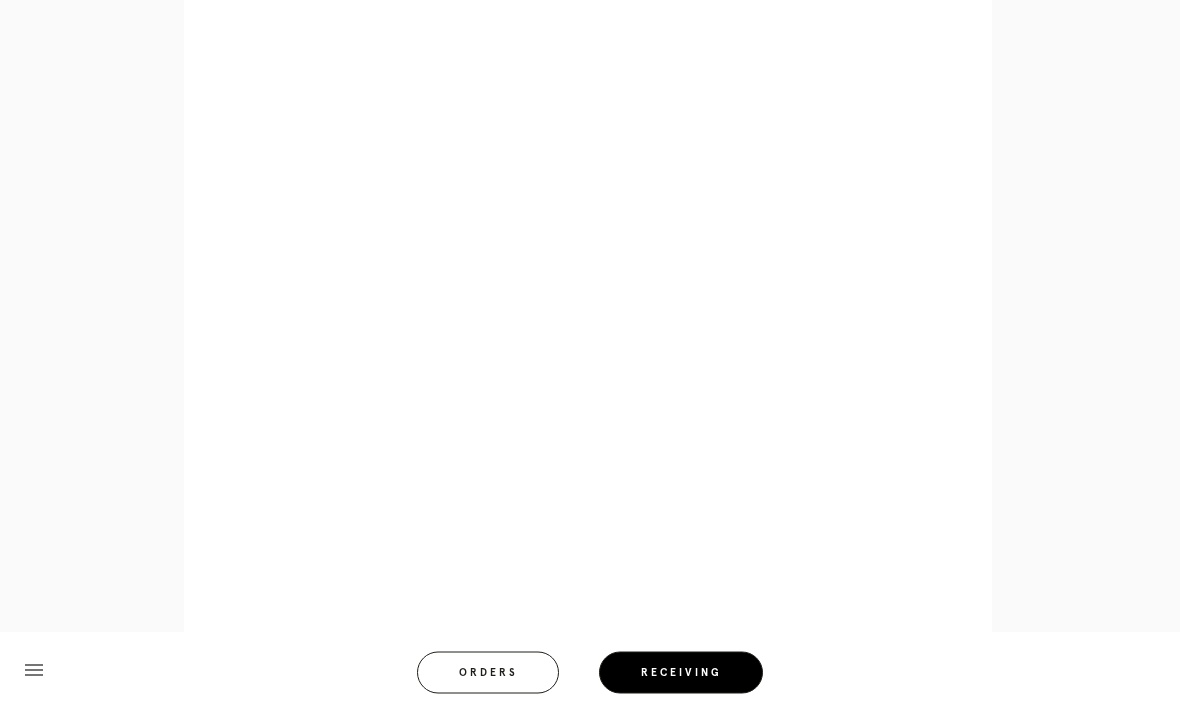 scroll, scrollTop: 866, scrollLeft: 0, axis: vertical 